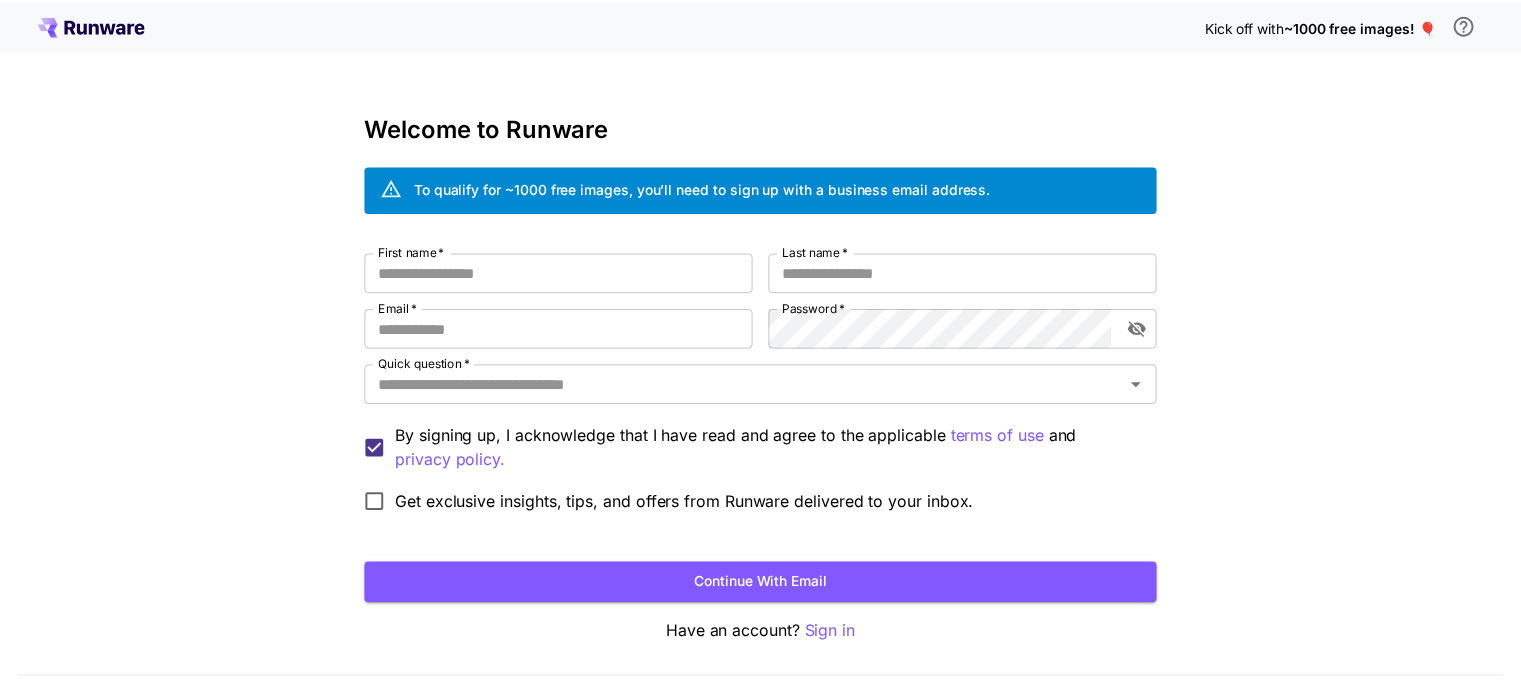 scroll, scrollTop: 0, scrollLeft: 0, axis: both 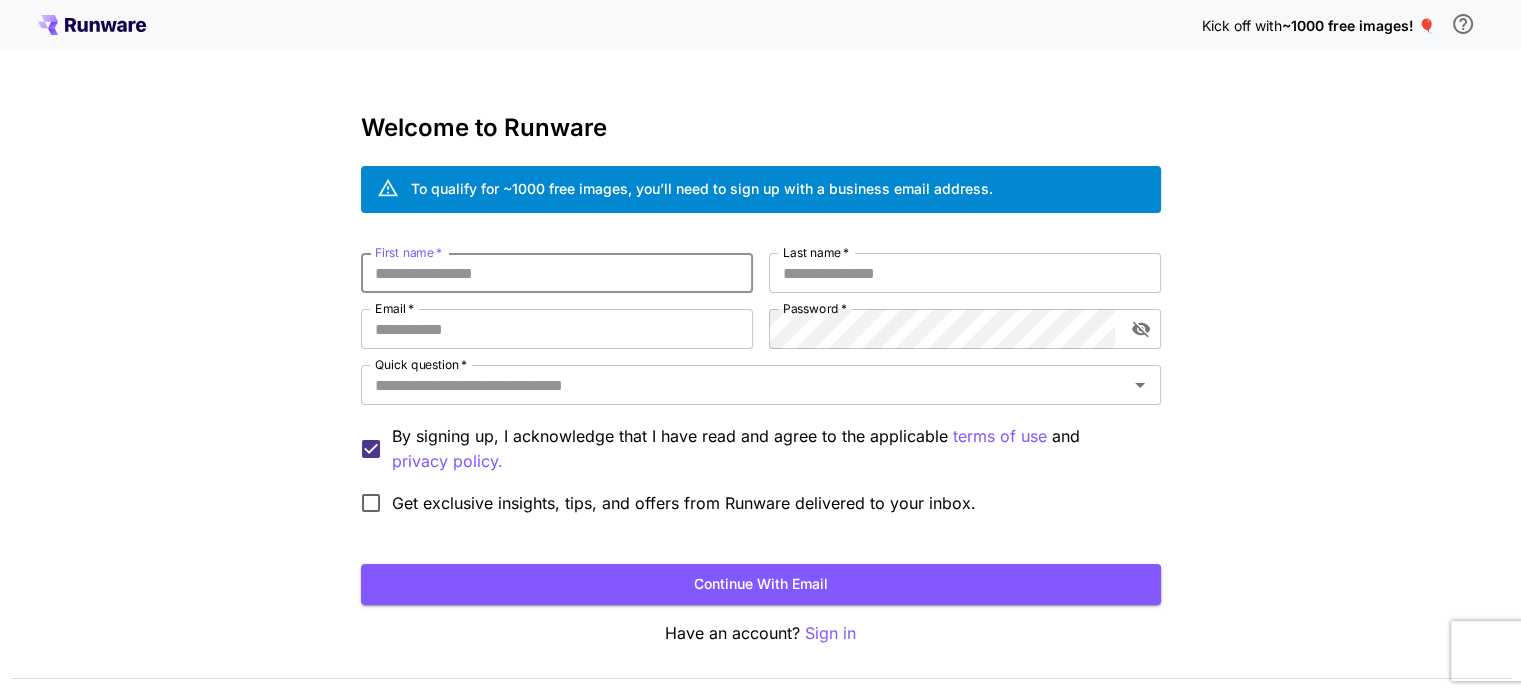 click on "First name   *" at bounding box center [557, 273] 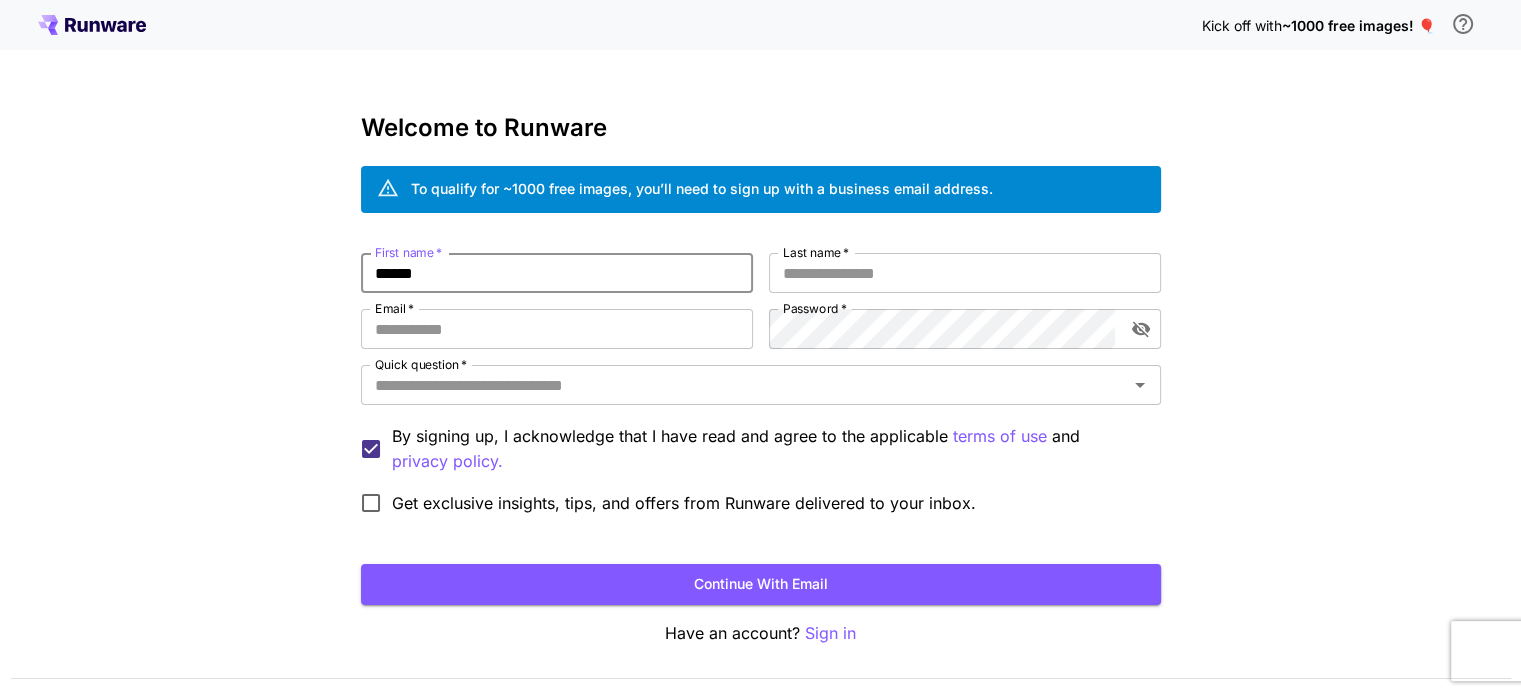 type on "*****" 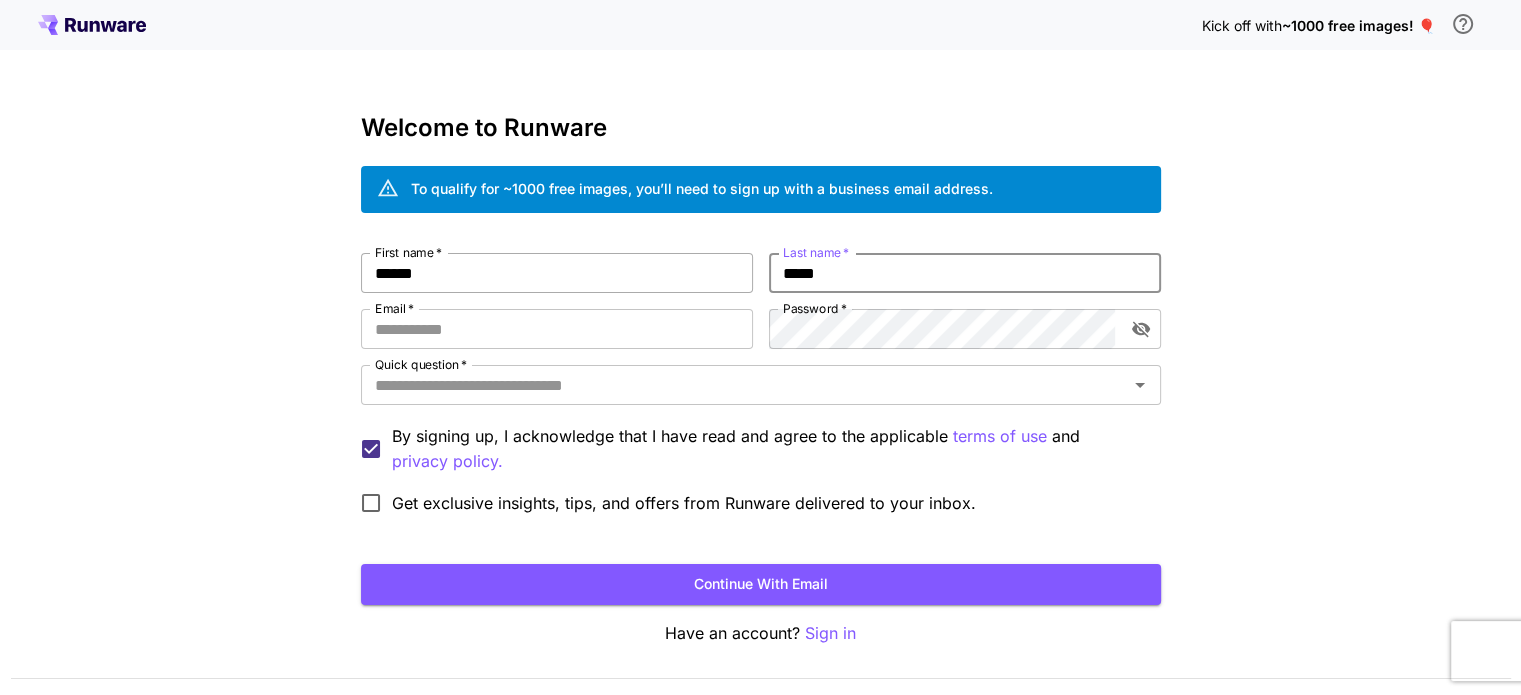 type on "*****" 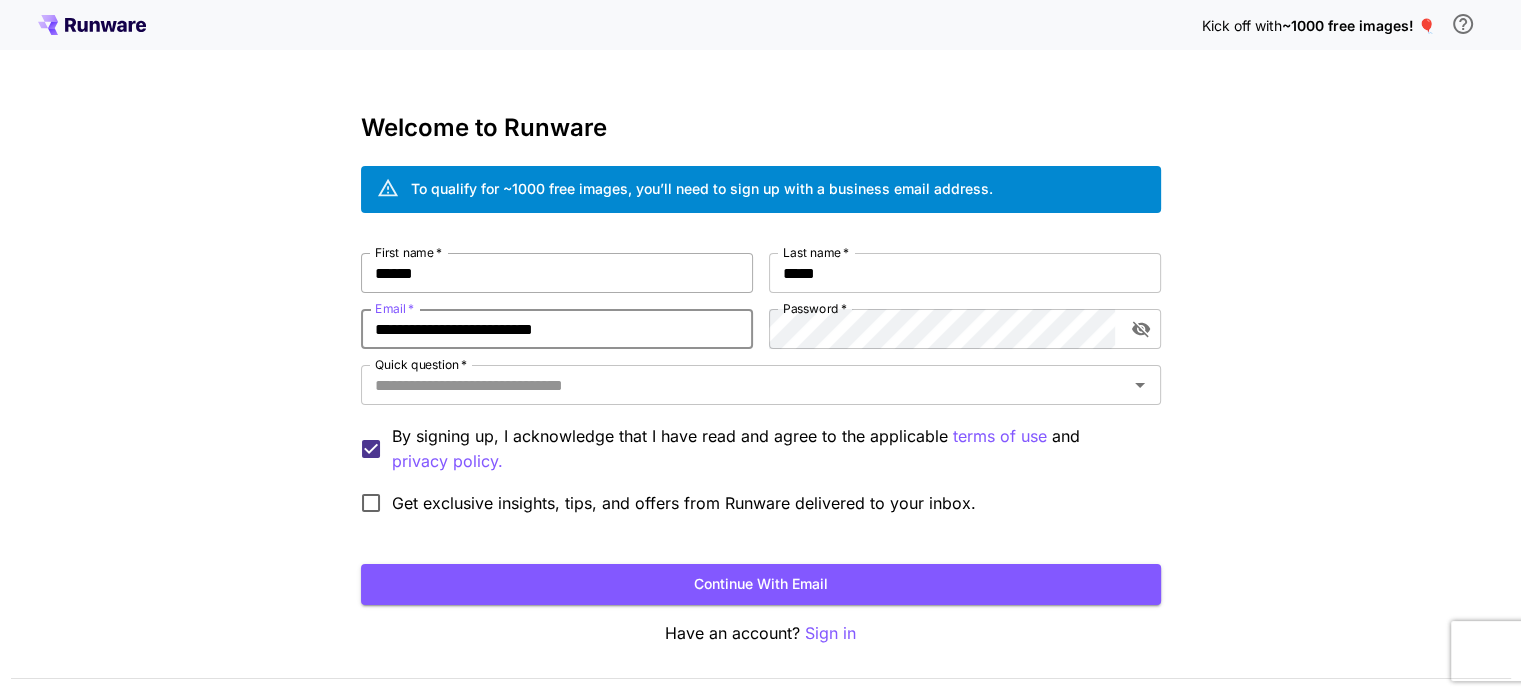 type on "**********" 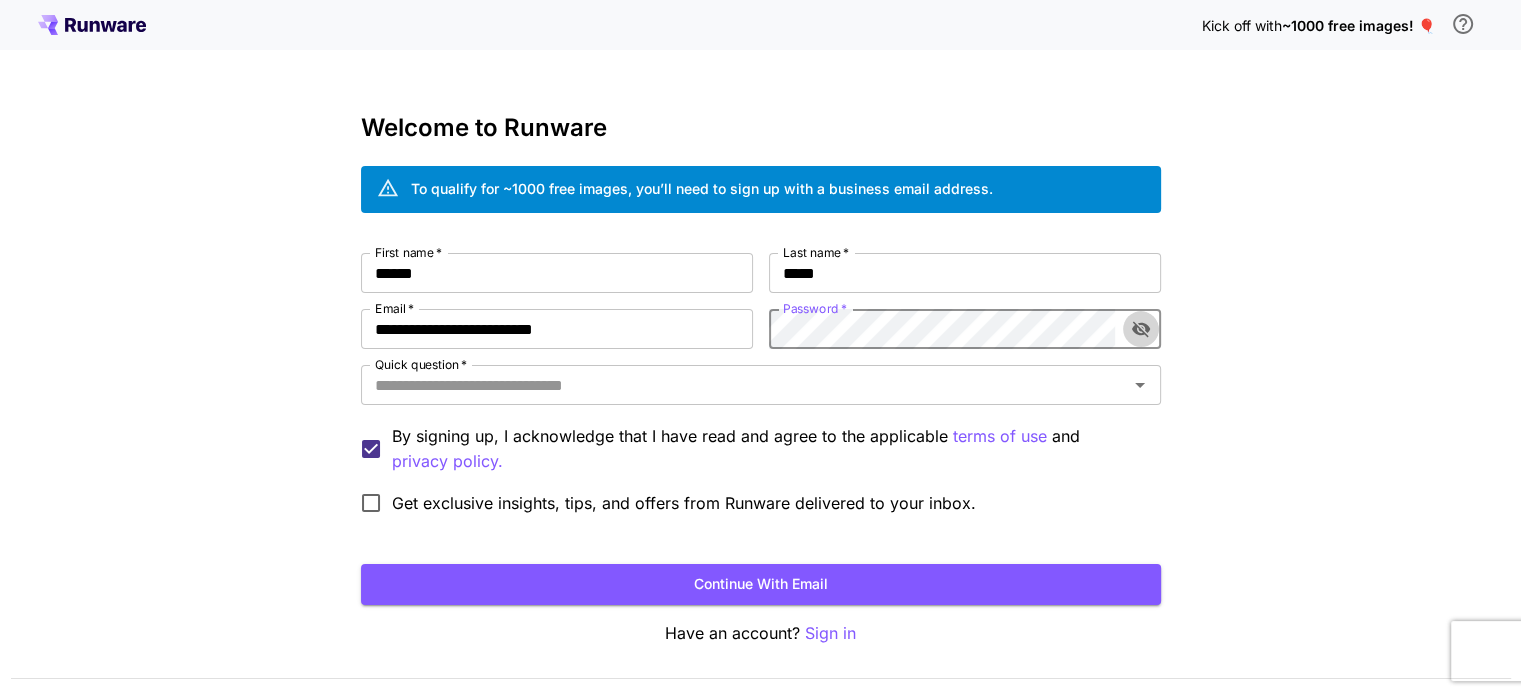 click 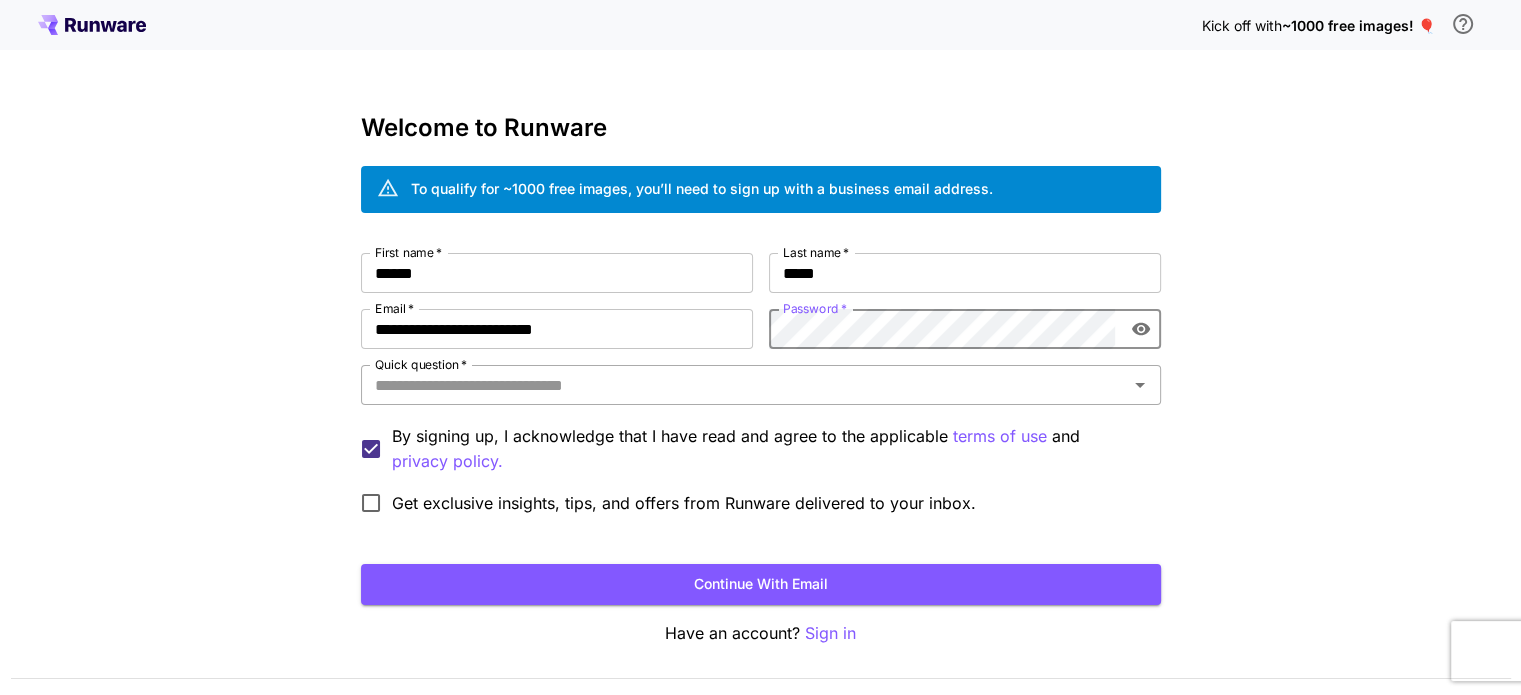 click on "Quick question   *" at bounding box center (761, 385) 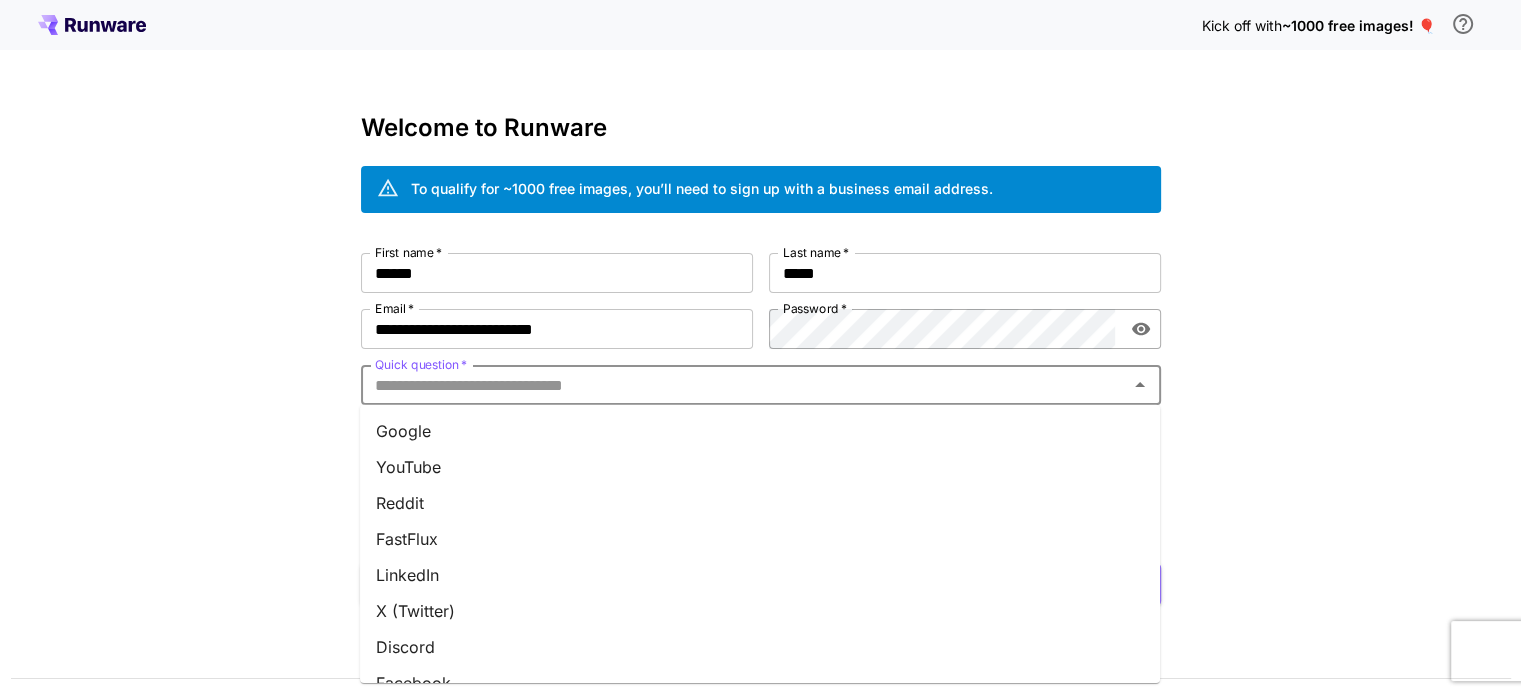 scroll, scrollTop: 277, scrollLeft: 0, axis: vertical 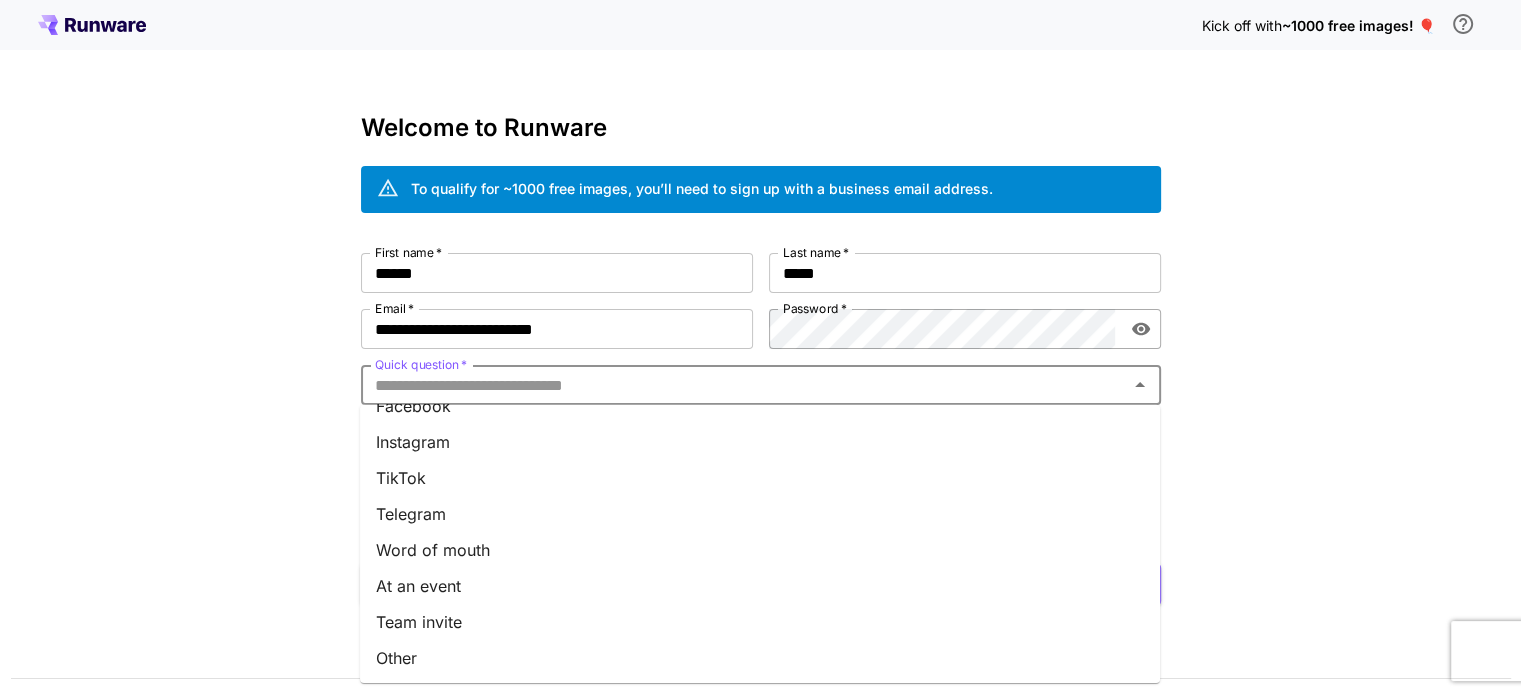 click on "Other" at bounding box center (760, 658) 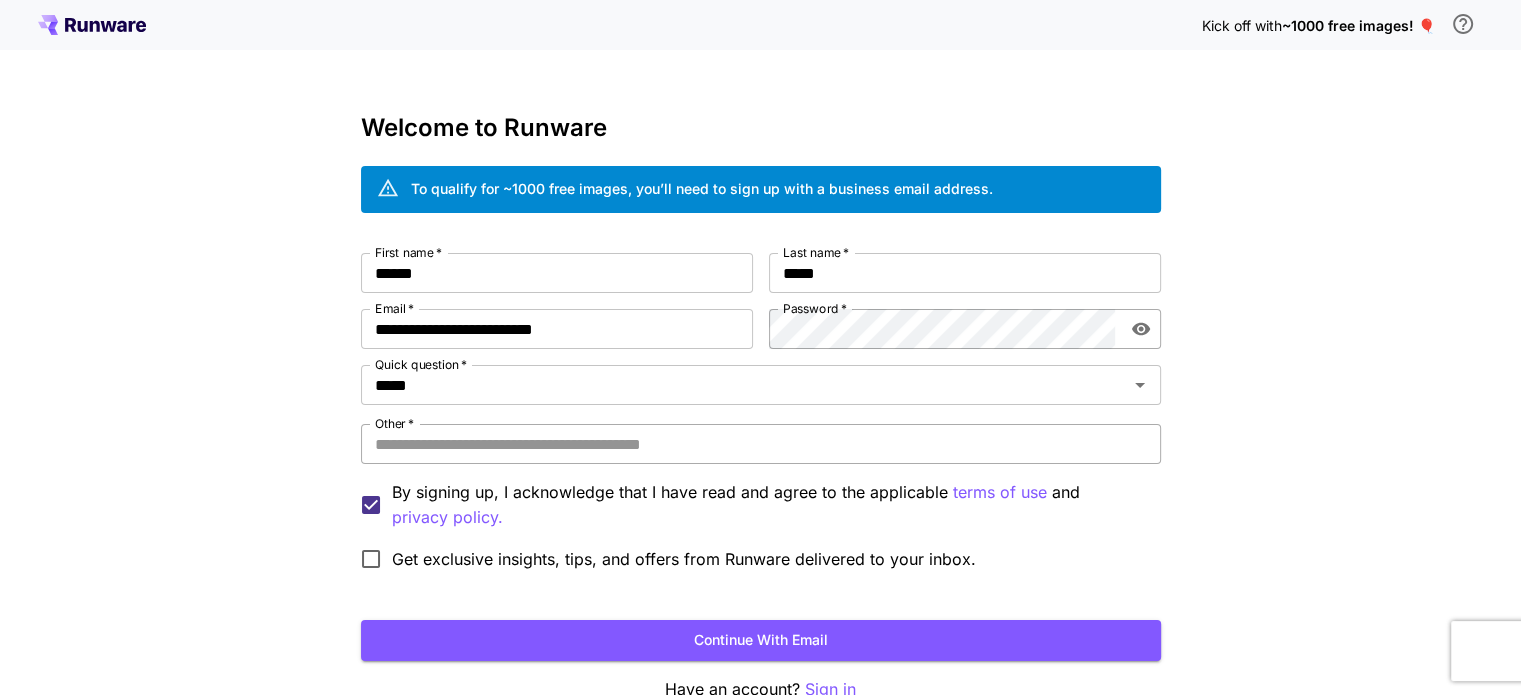 click on "Other   *" at bounding box center (761, 444) 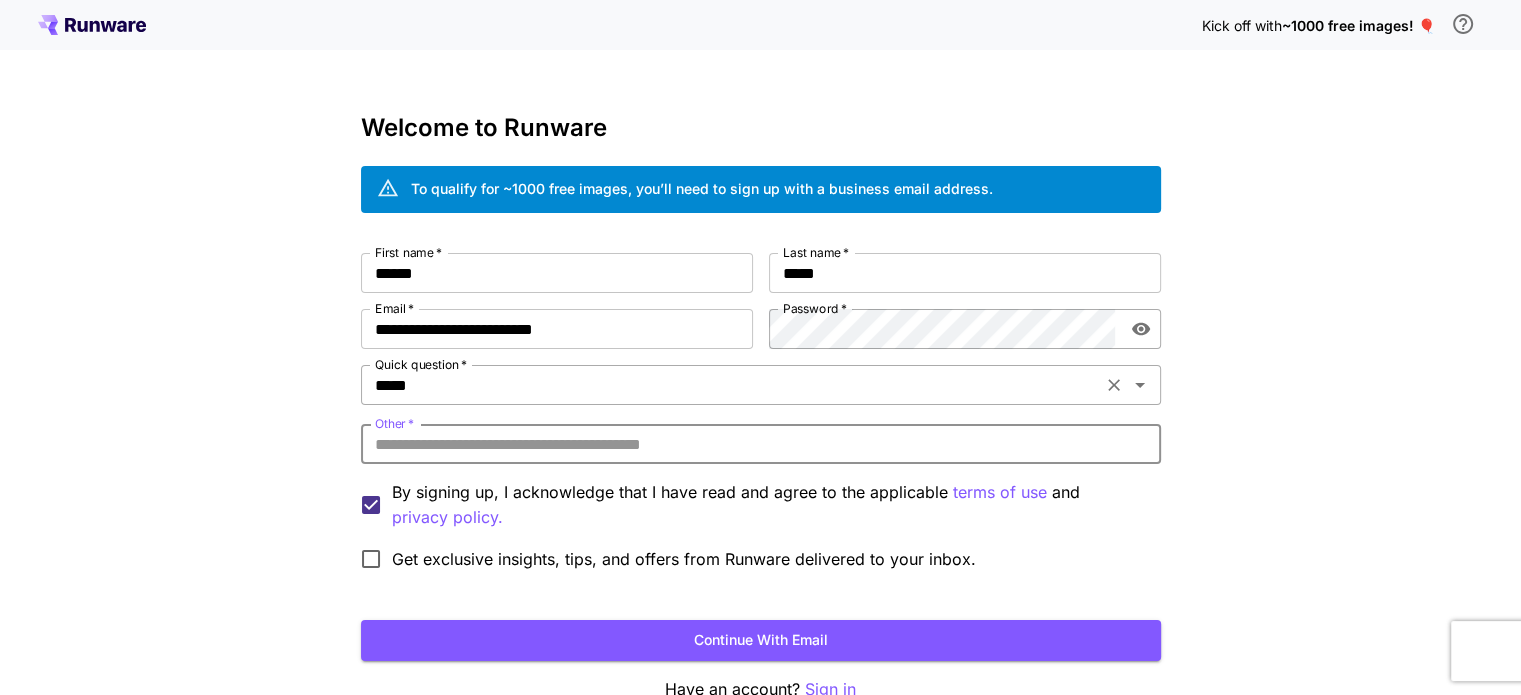 click on "*****" at bounding box center (731, 385) 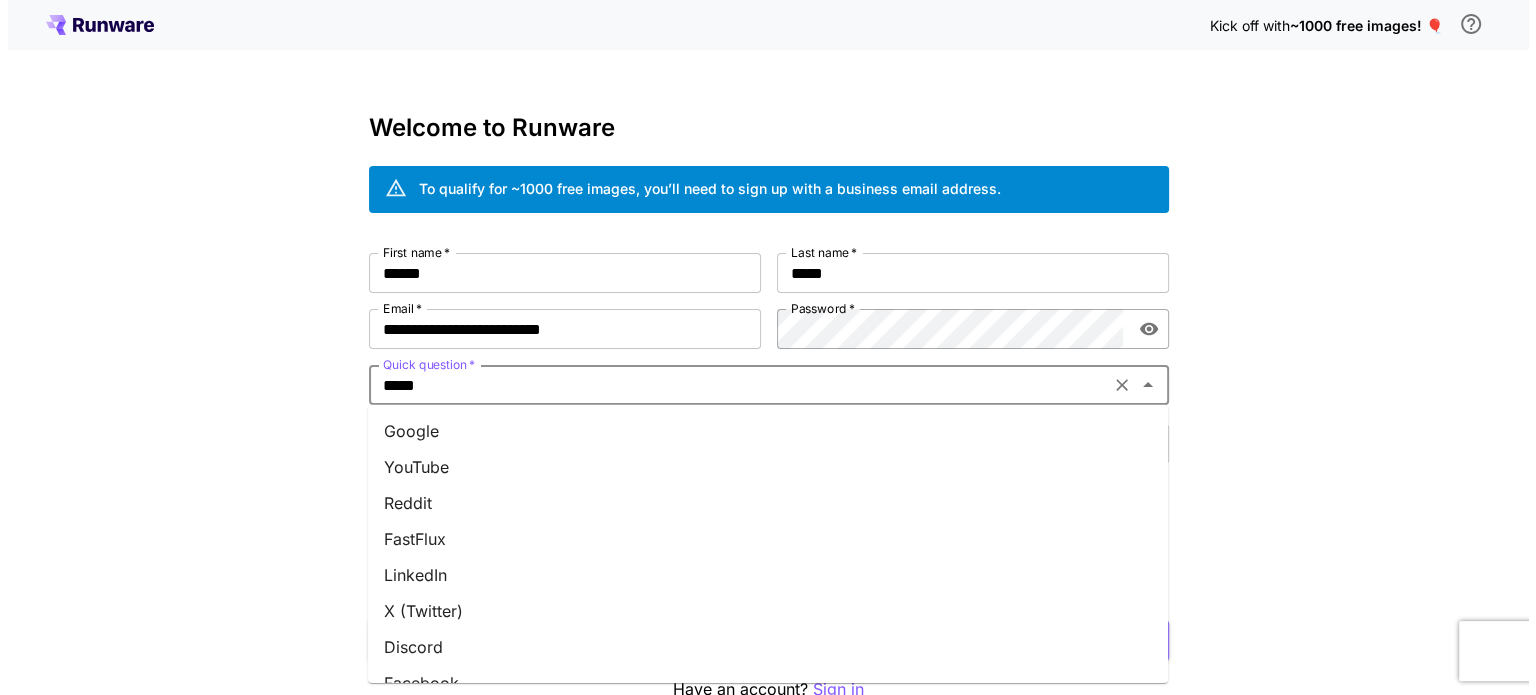 scroll, scrollTop: 270, scrollLeft: 0, axis: vertical 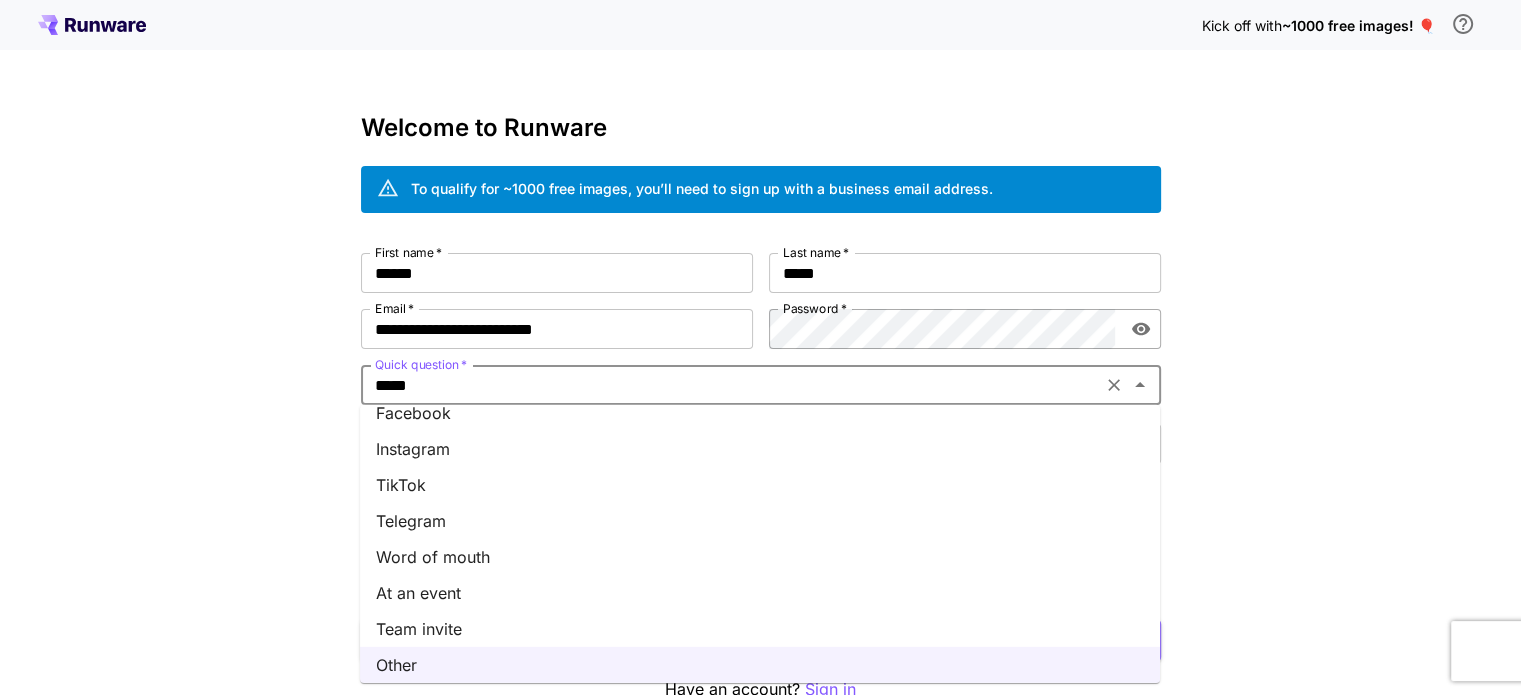 click on "Word of mouth" at bounding box center [760, 557] 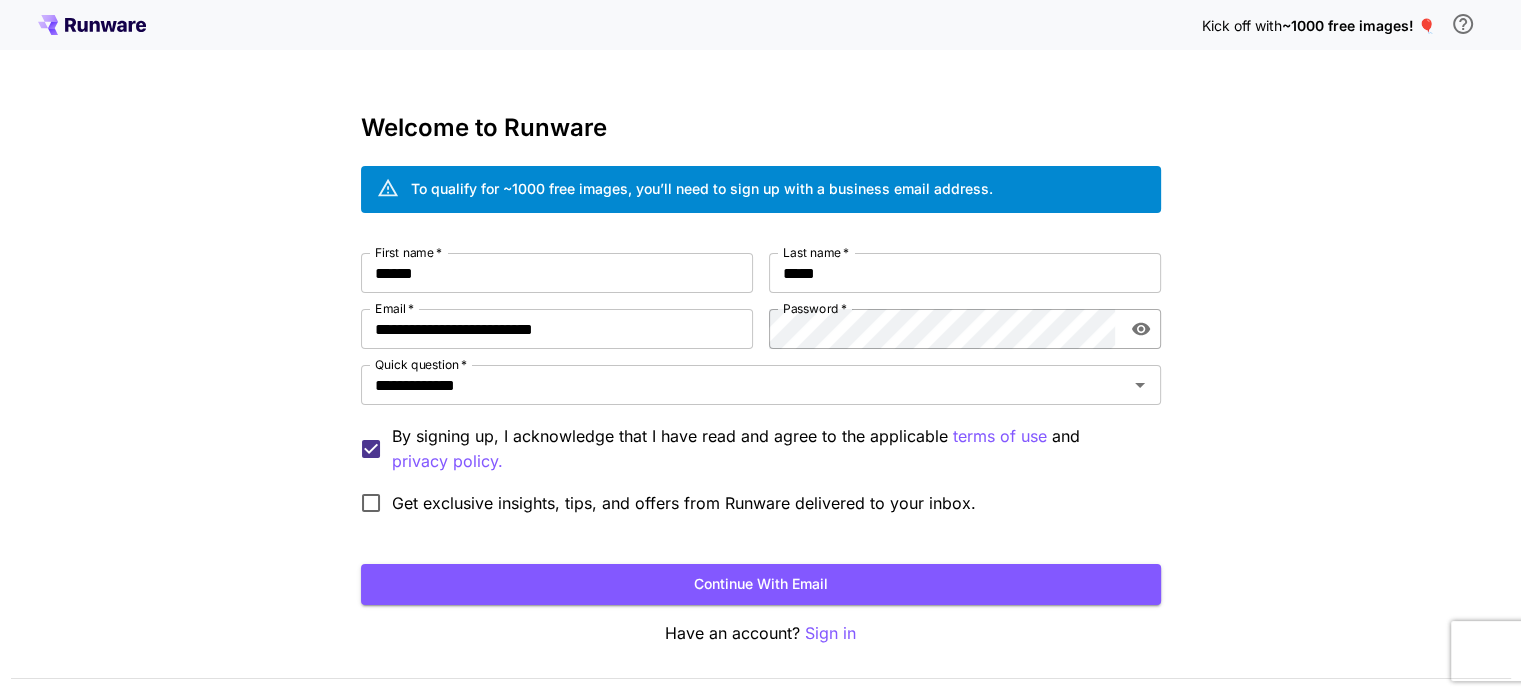 click on "**********" at bounding box center (760, 376) 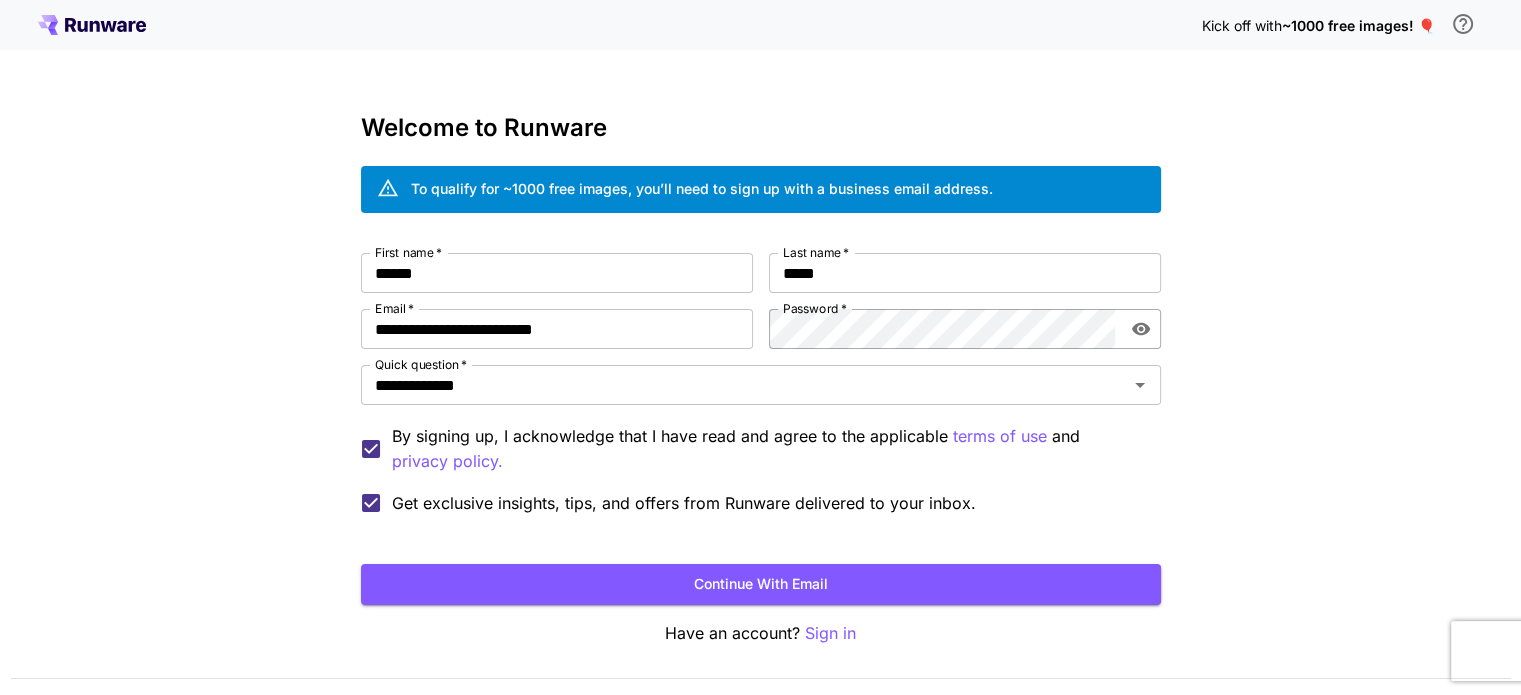 click on "Get exclusive insights, tips, and offers from Runware delivered to your inbox." at bounding box center [684, 503] 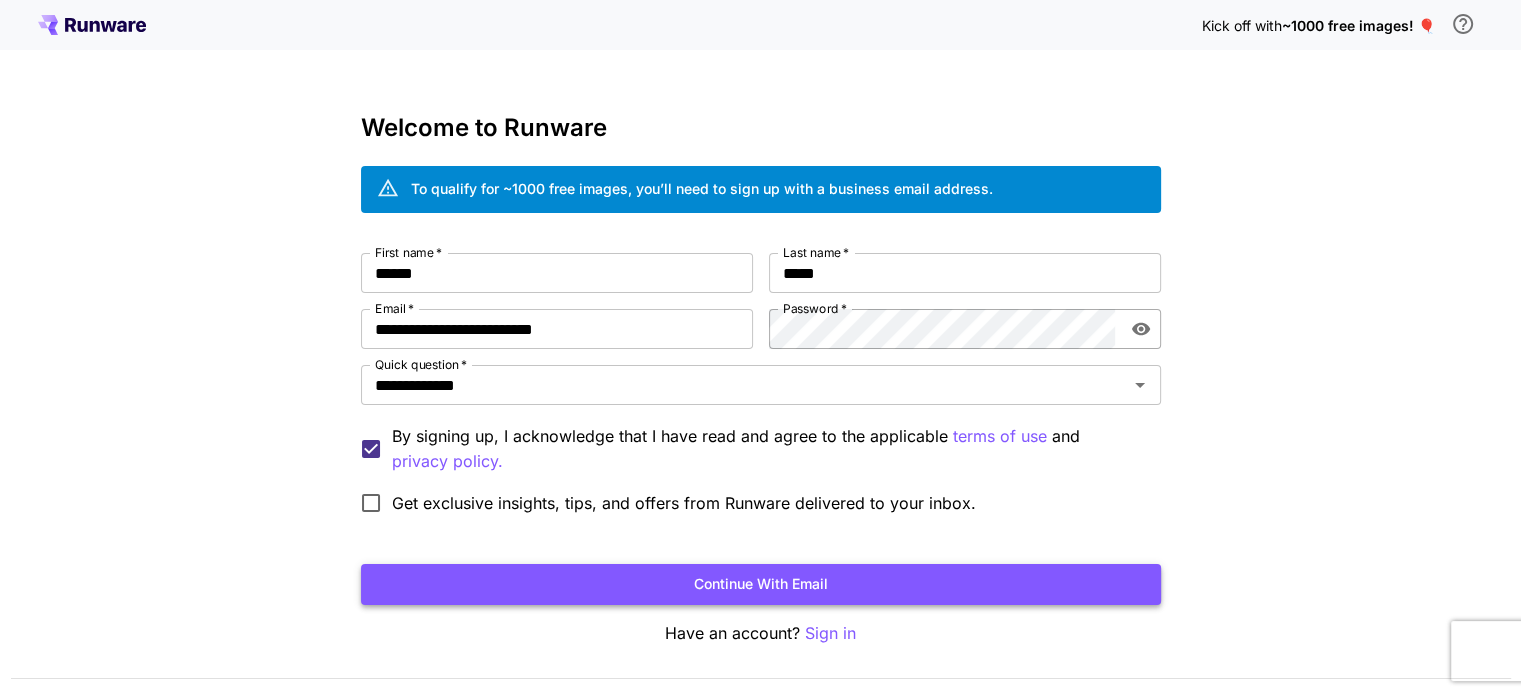 click on "Continue with email" at bounding box center [761, 584] 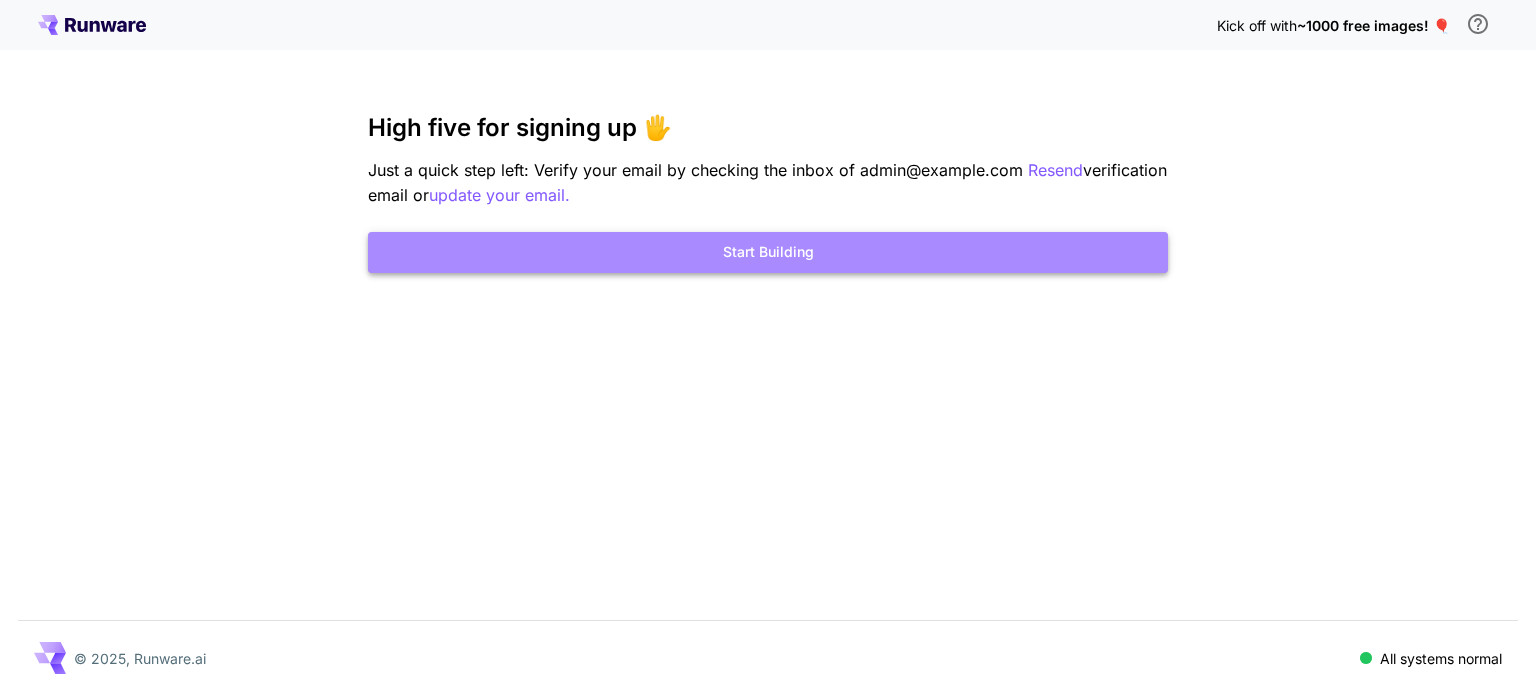 click on "Start Building" at bounding box center (768, 252) 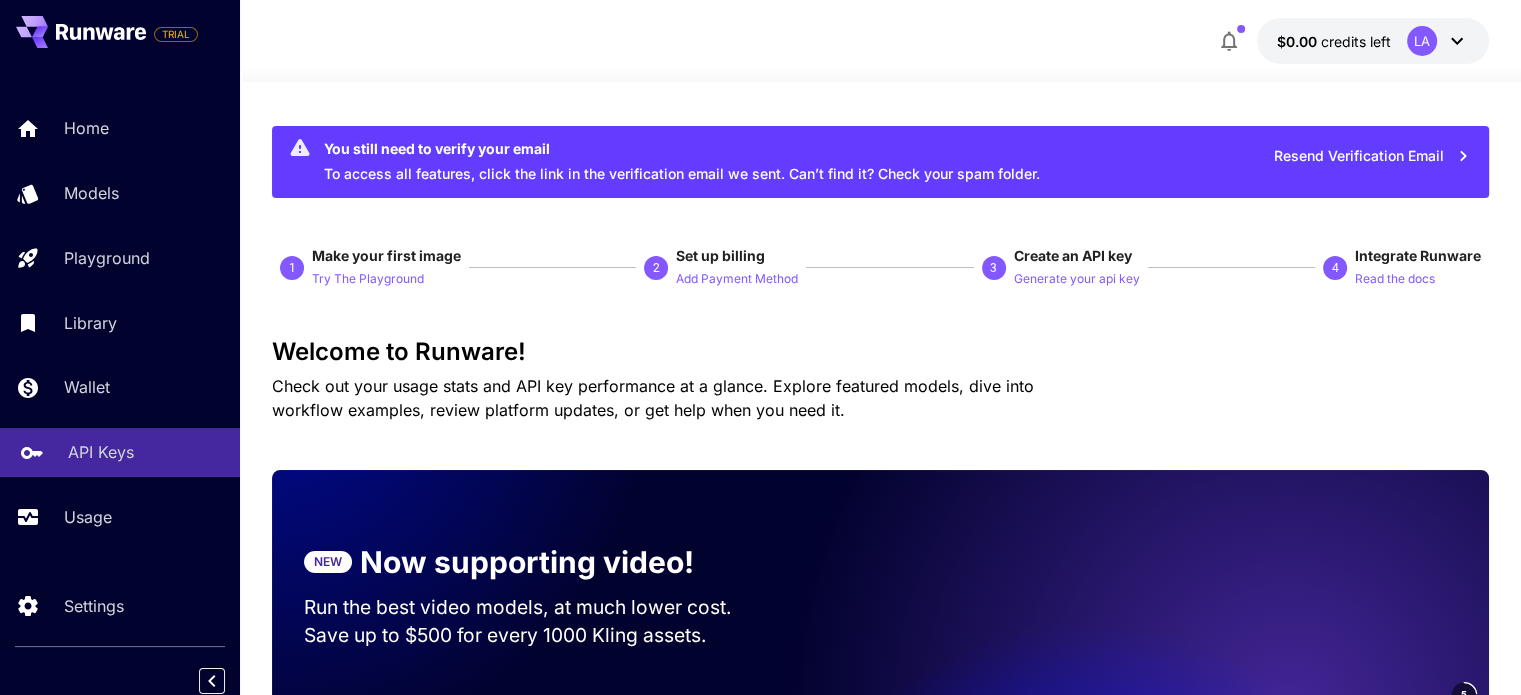 click on "API Keys" at bounding box center [101, 452] 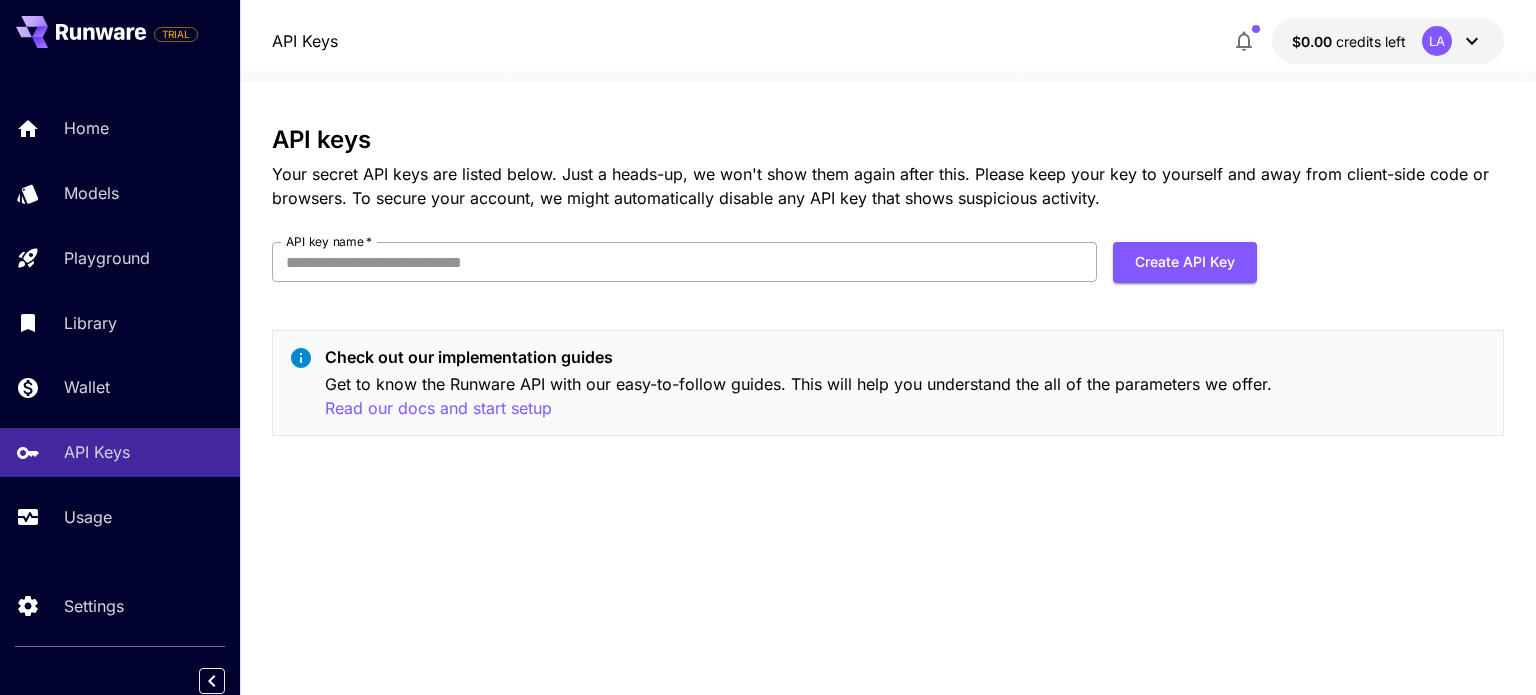 click on "API key name   *" at bounding box center (684, 262) 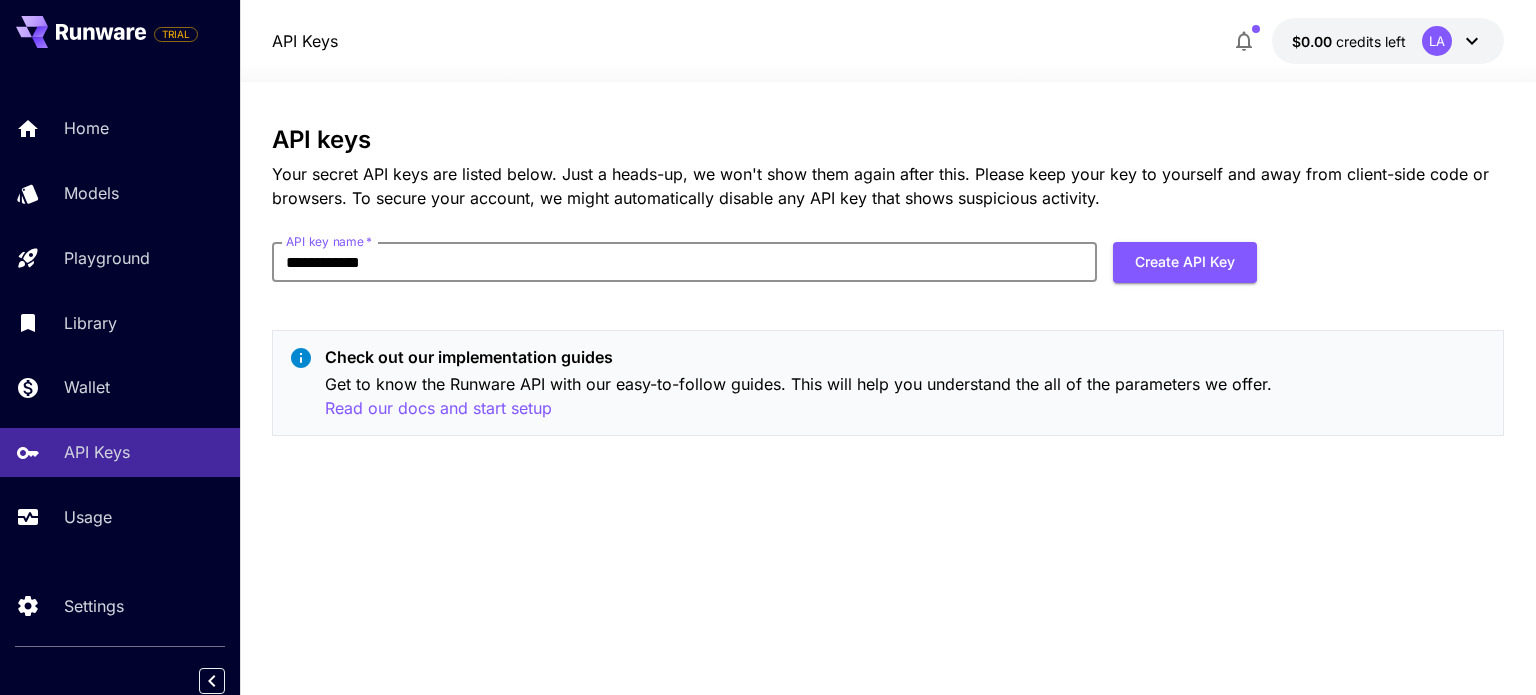 click on "**********" at bounding box center [684, 262] 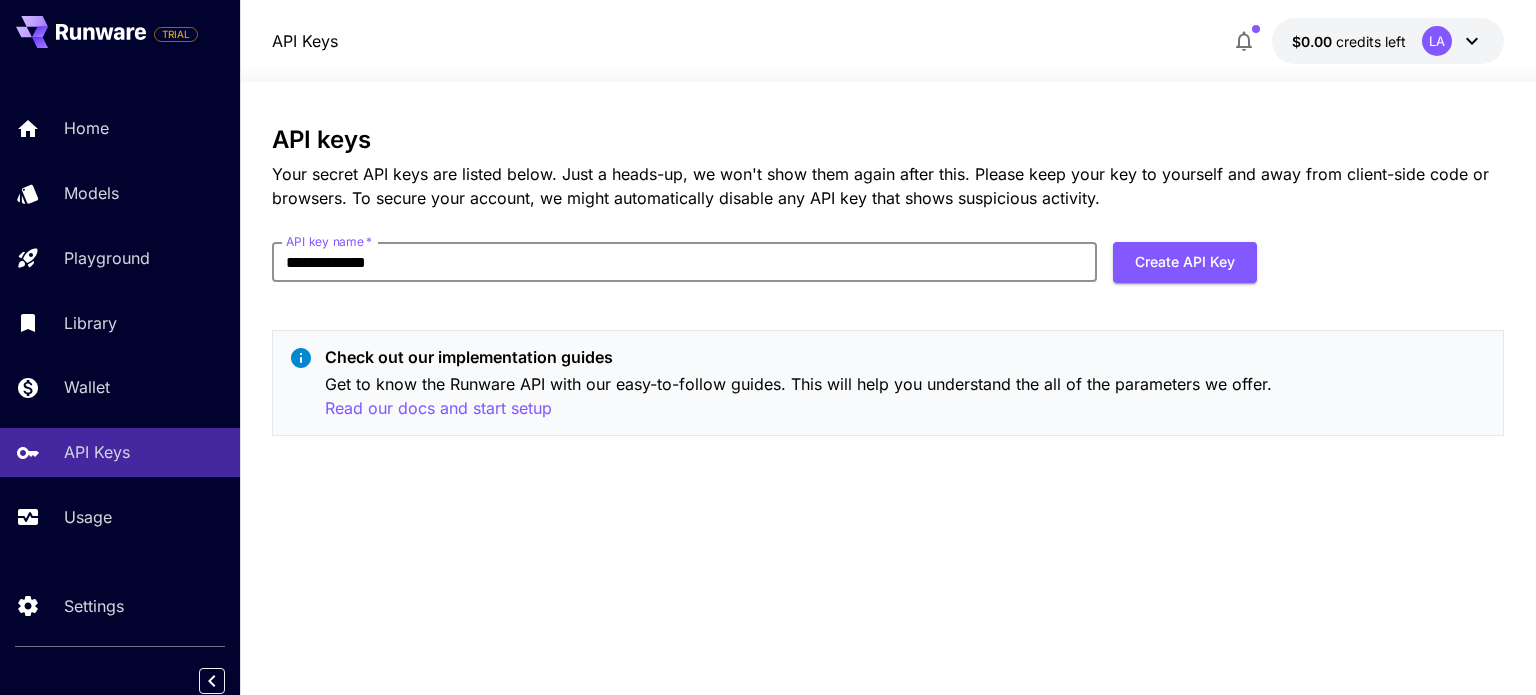 type on "**********" 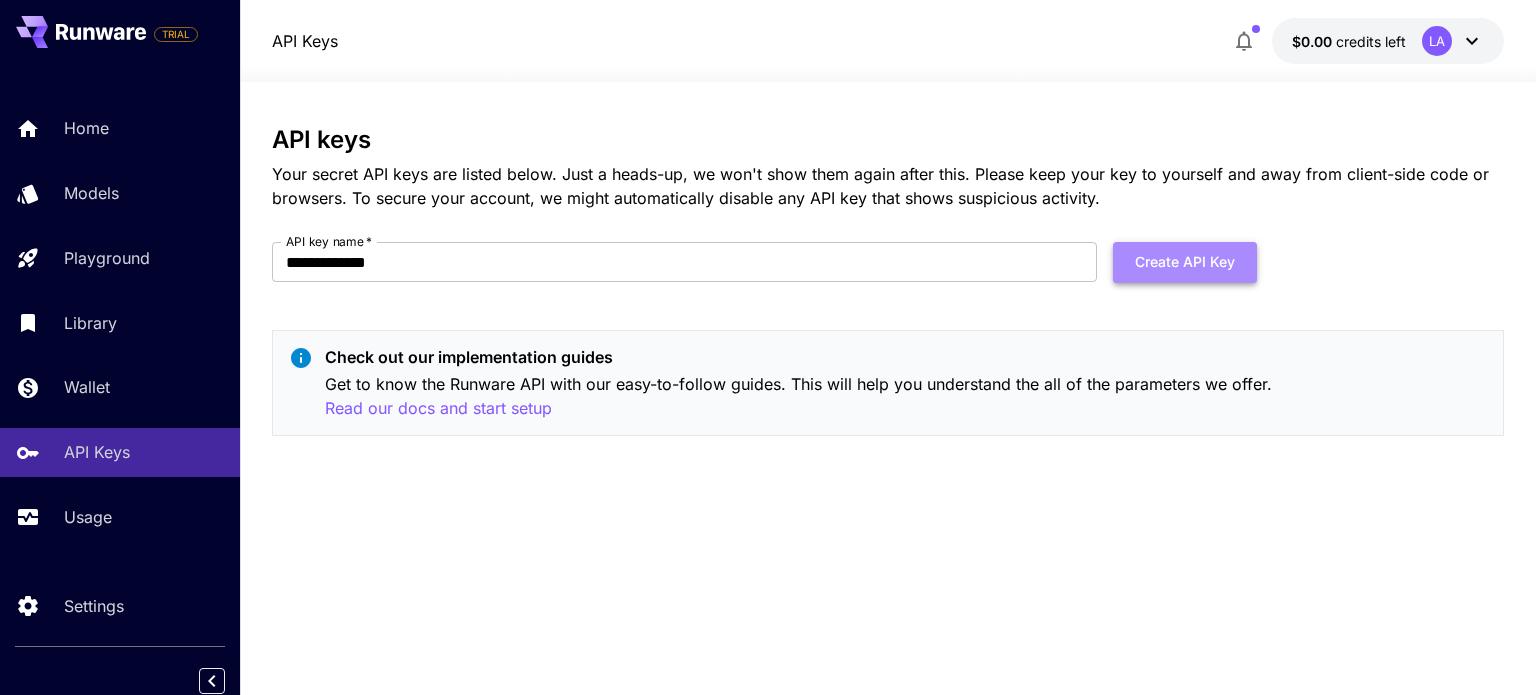 click on "Create API Key" at bounding box center (1185, 262) 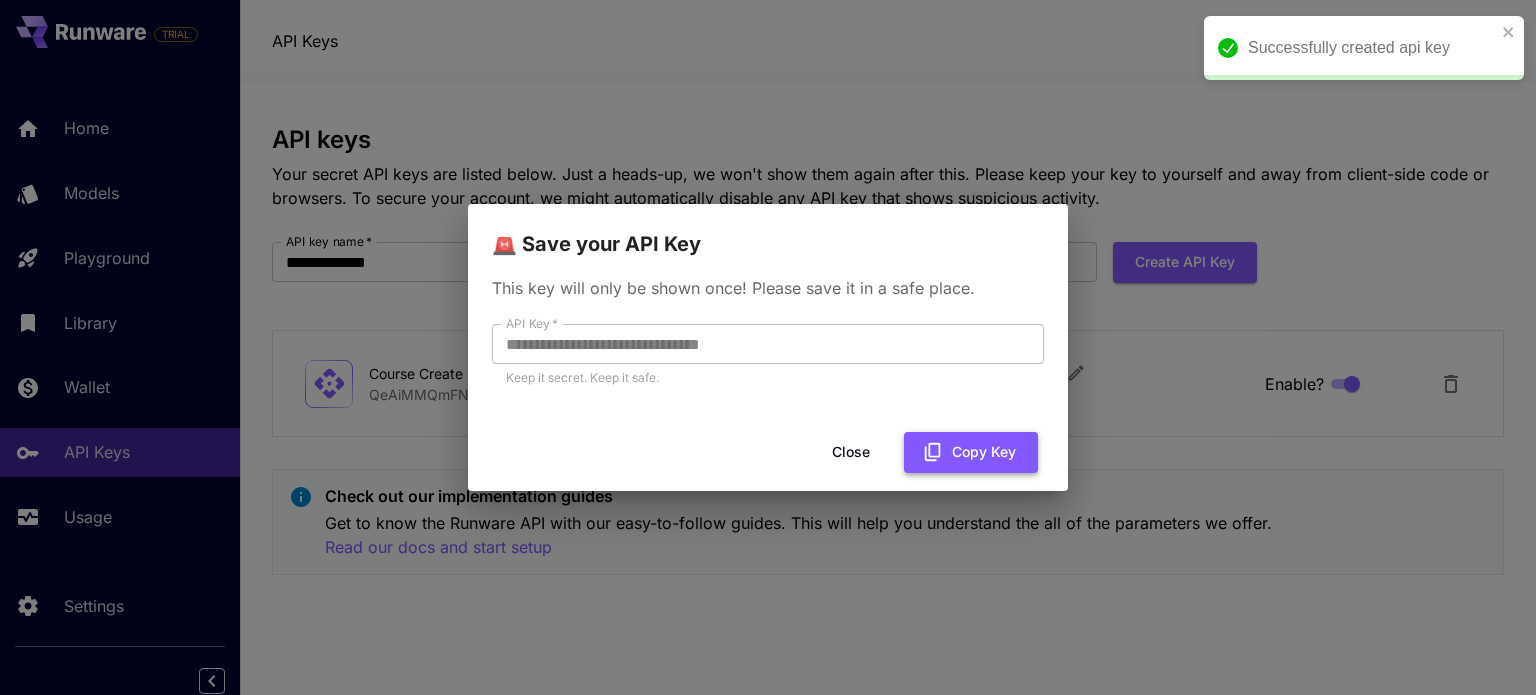 click on "Copy Key" at bounding box center [971, 452] 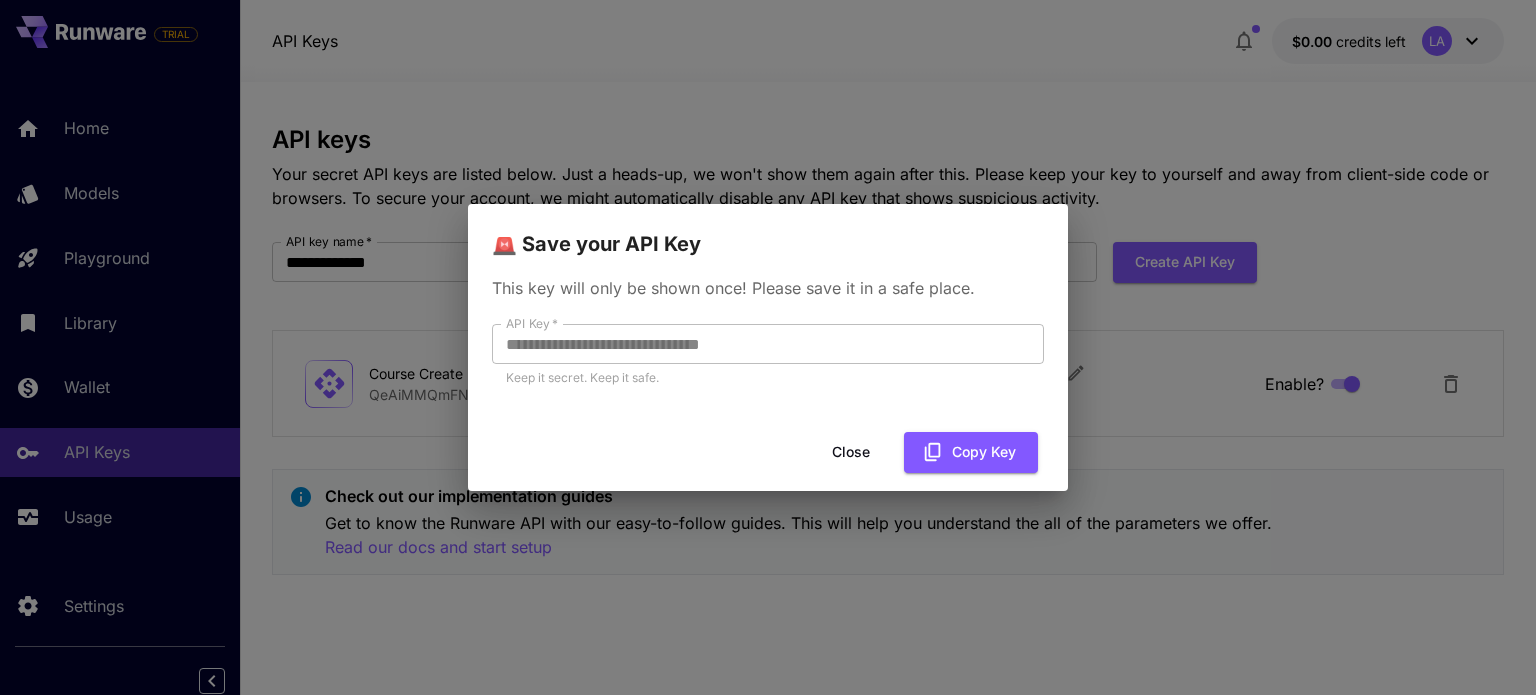 click on "Close" at bounding box center (851, 452) 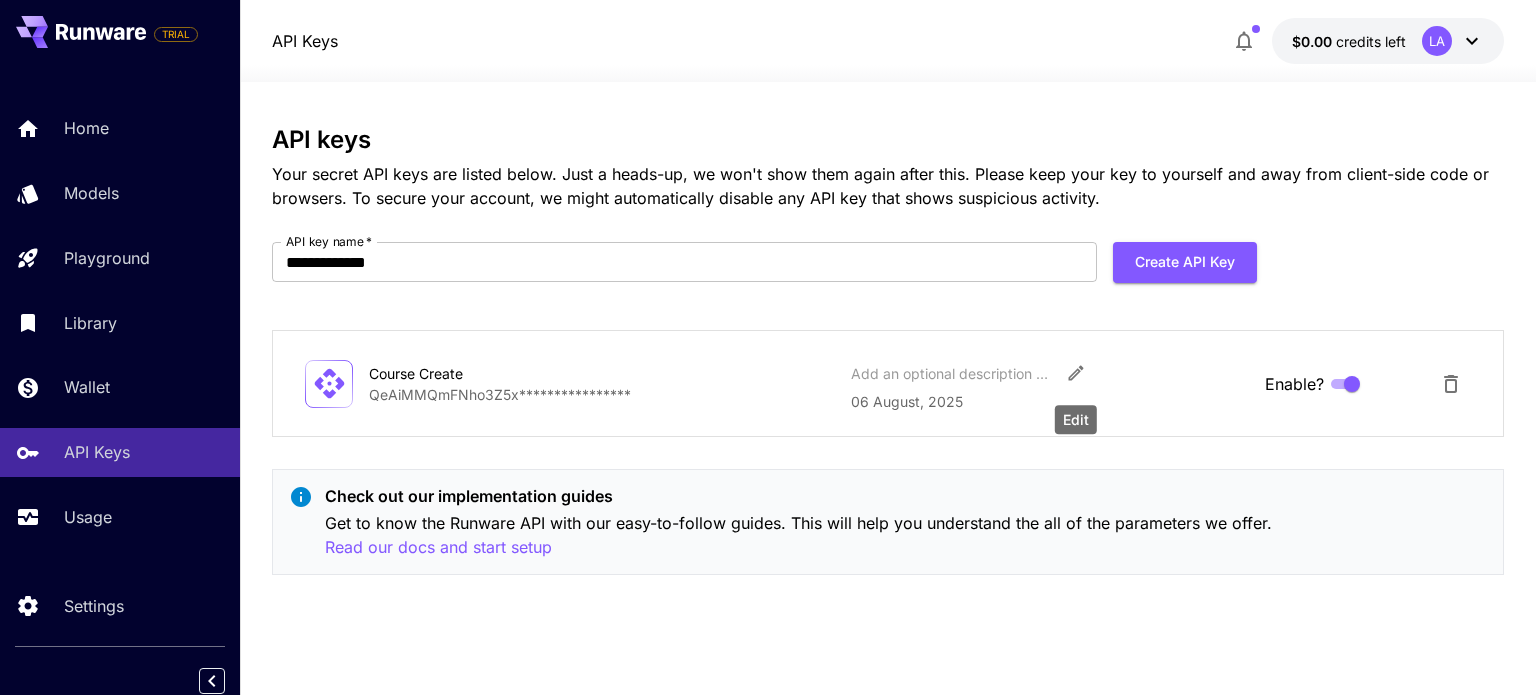 click 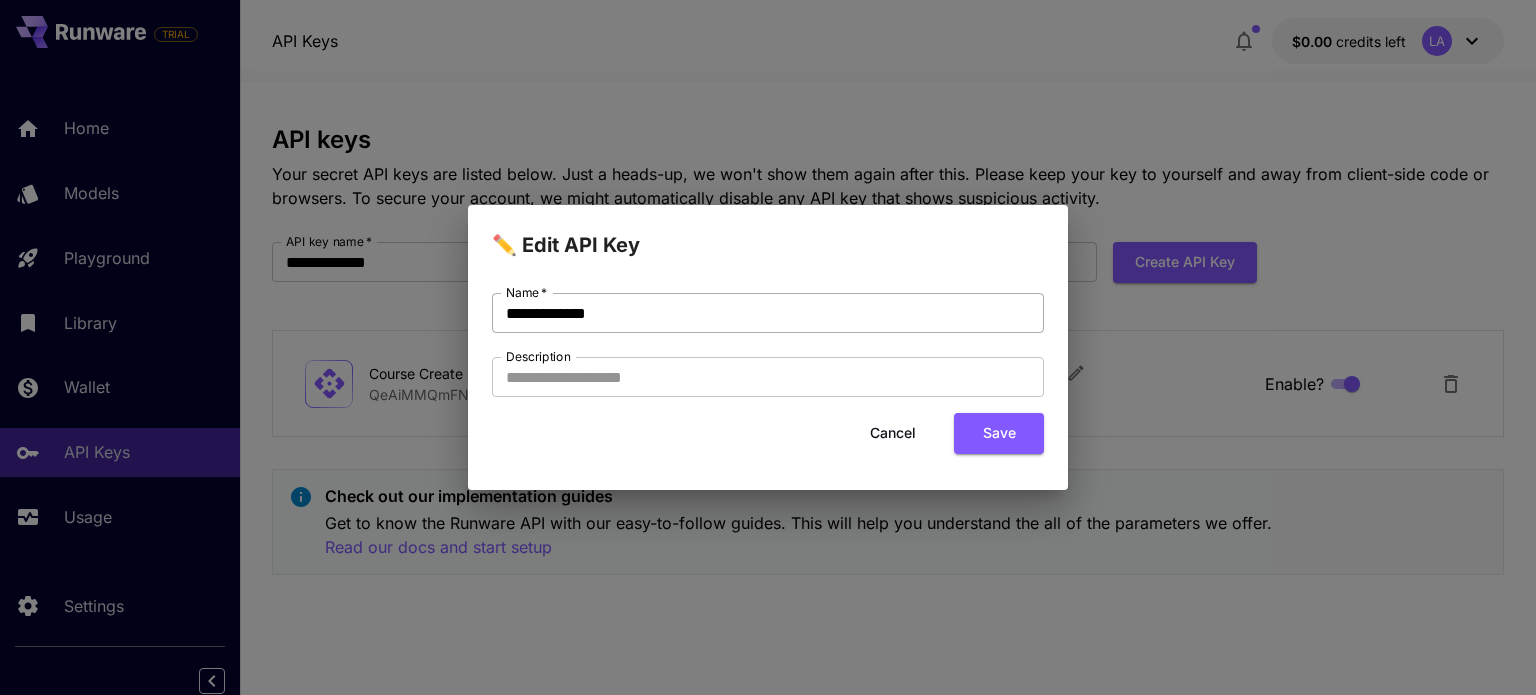 click on "**********" at bounding box center (768, 313) 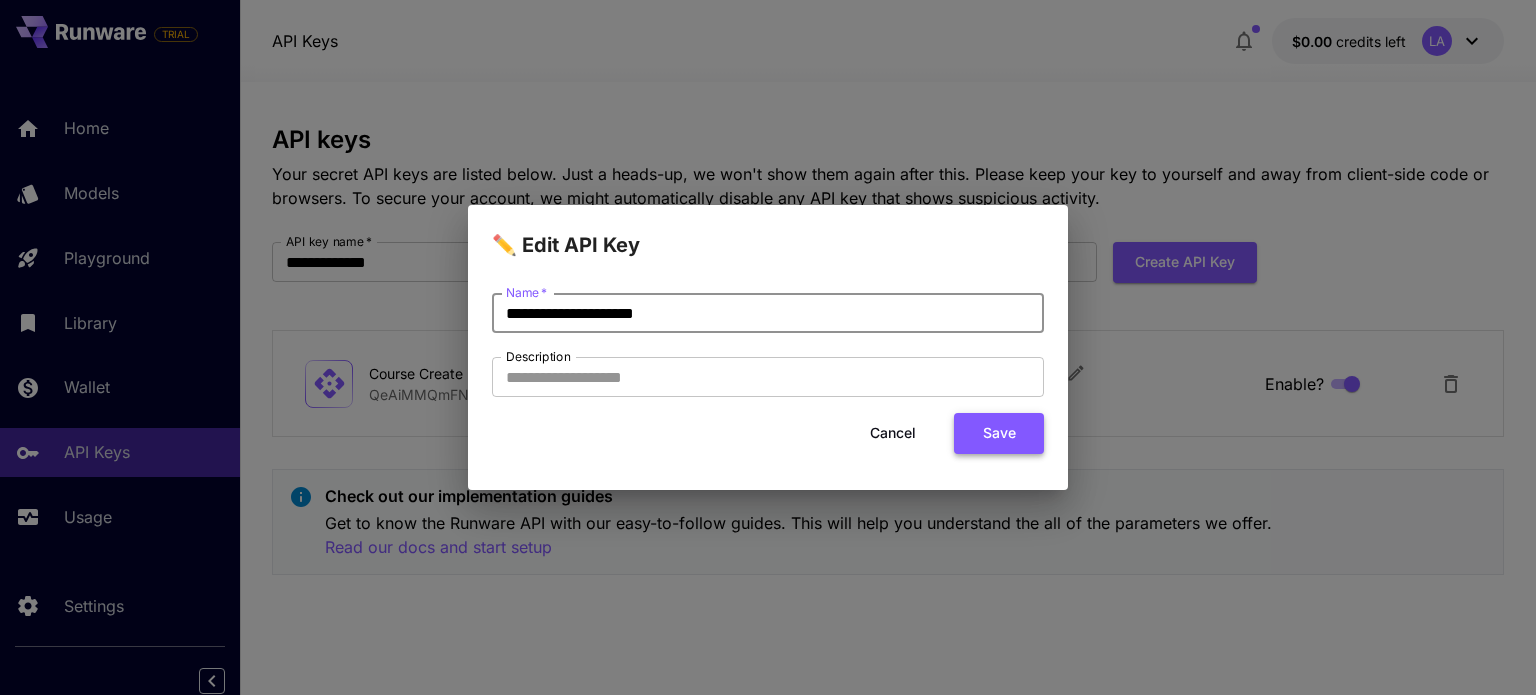 type on "**********" 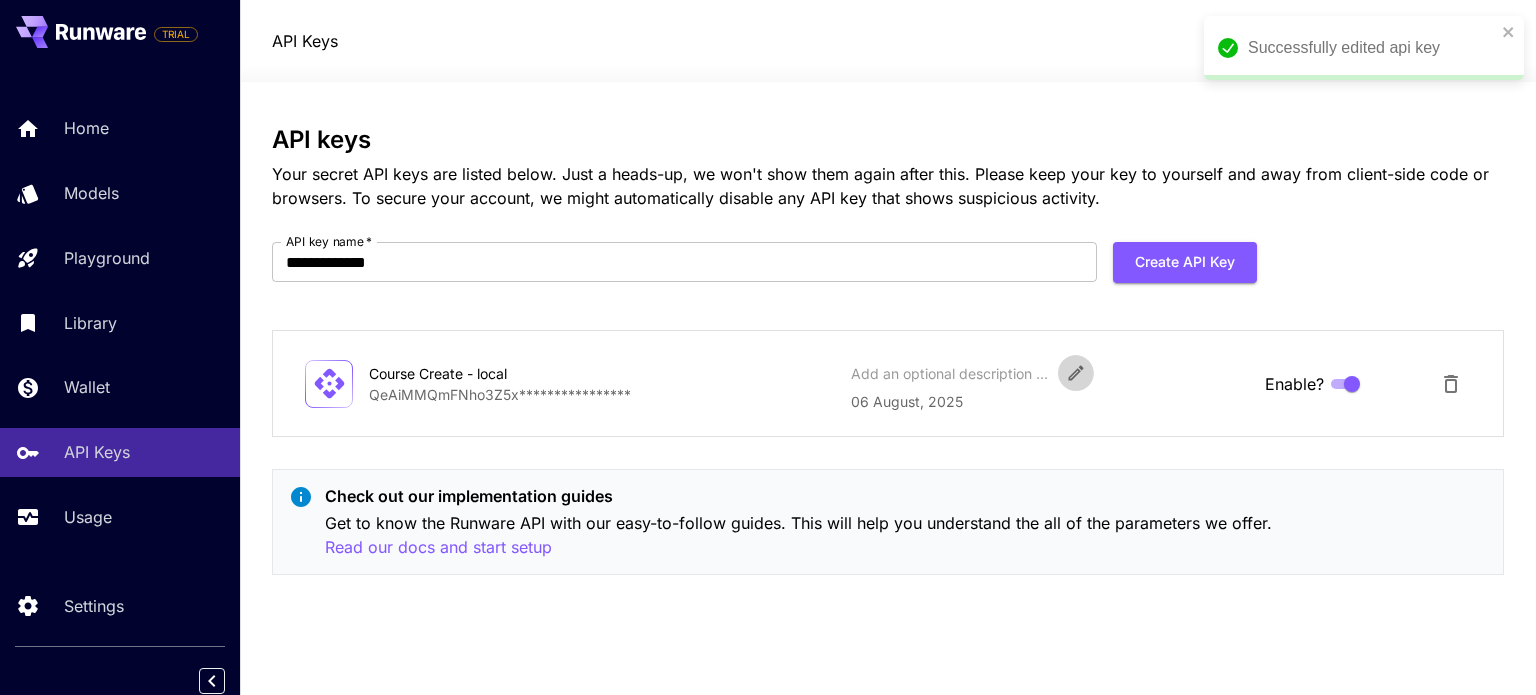 click 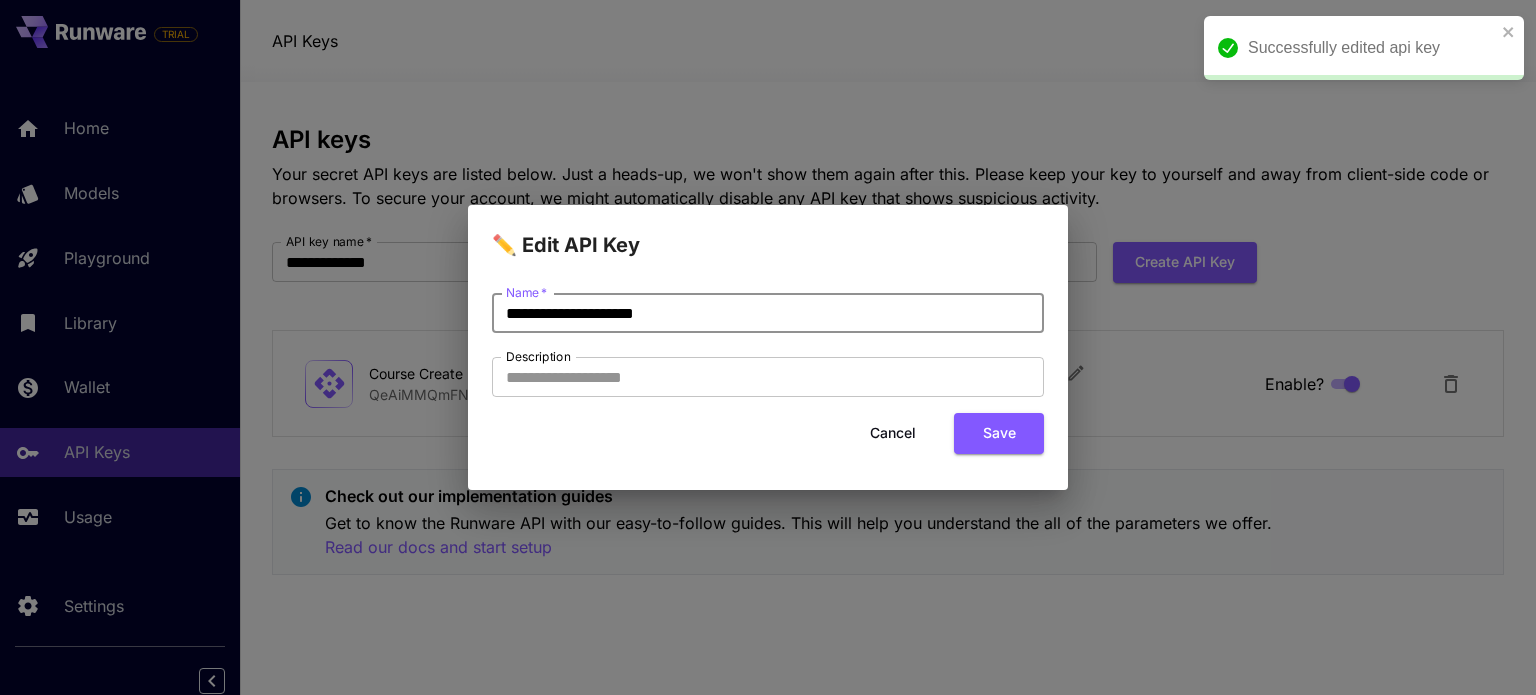 drag, startPoint x: 632, startPoint y: 319, endPoint x: 404, endPoint y: 323, distance: 228.03508 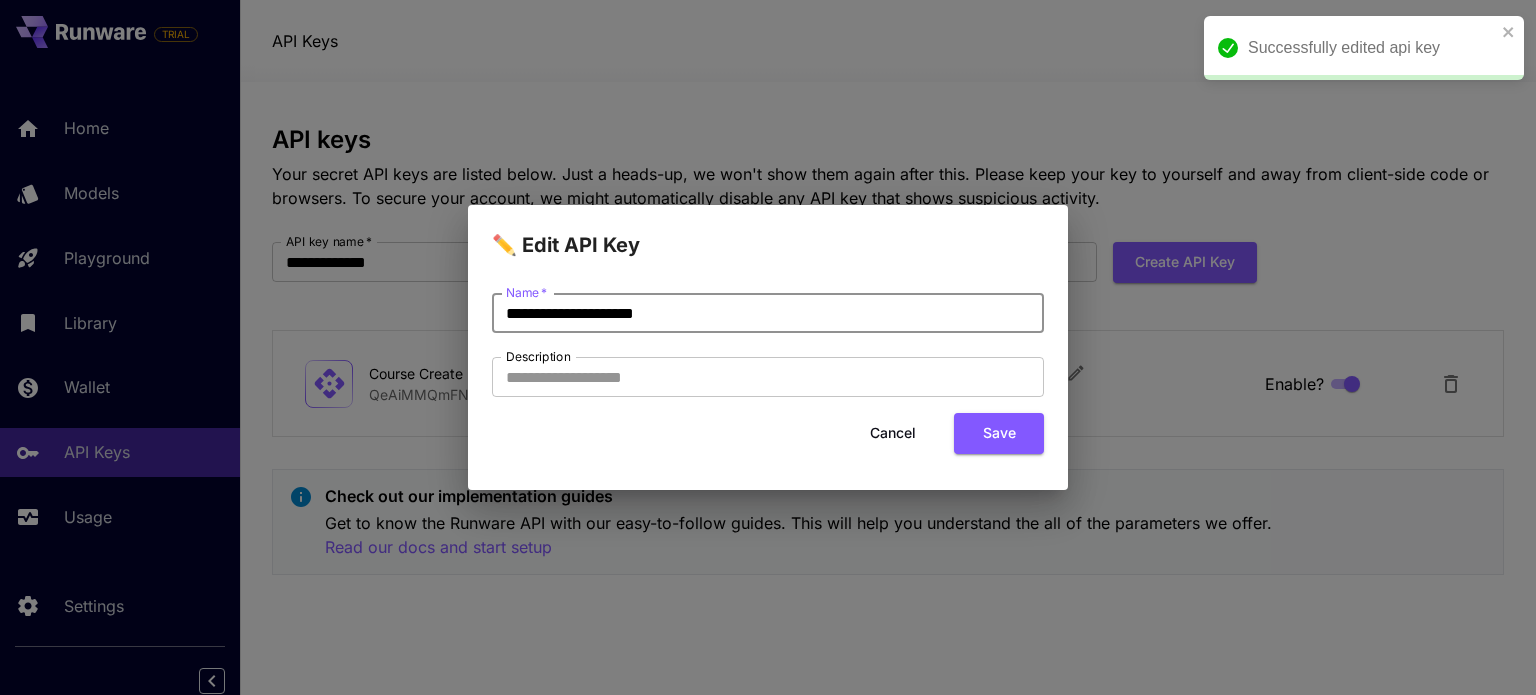 click on "**********" at bounding box center [768, 347] 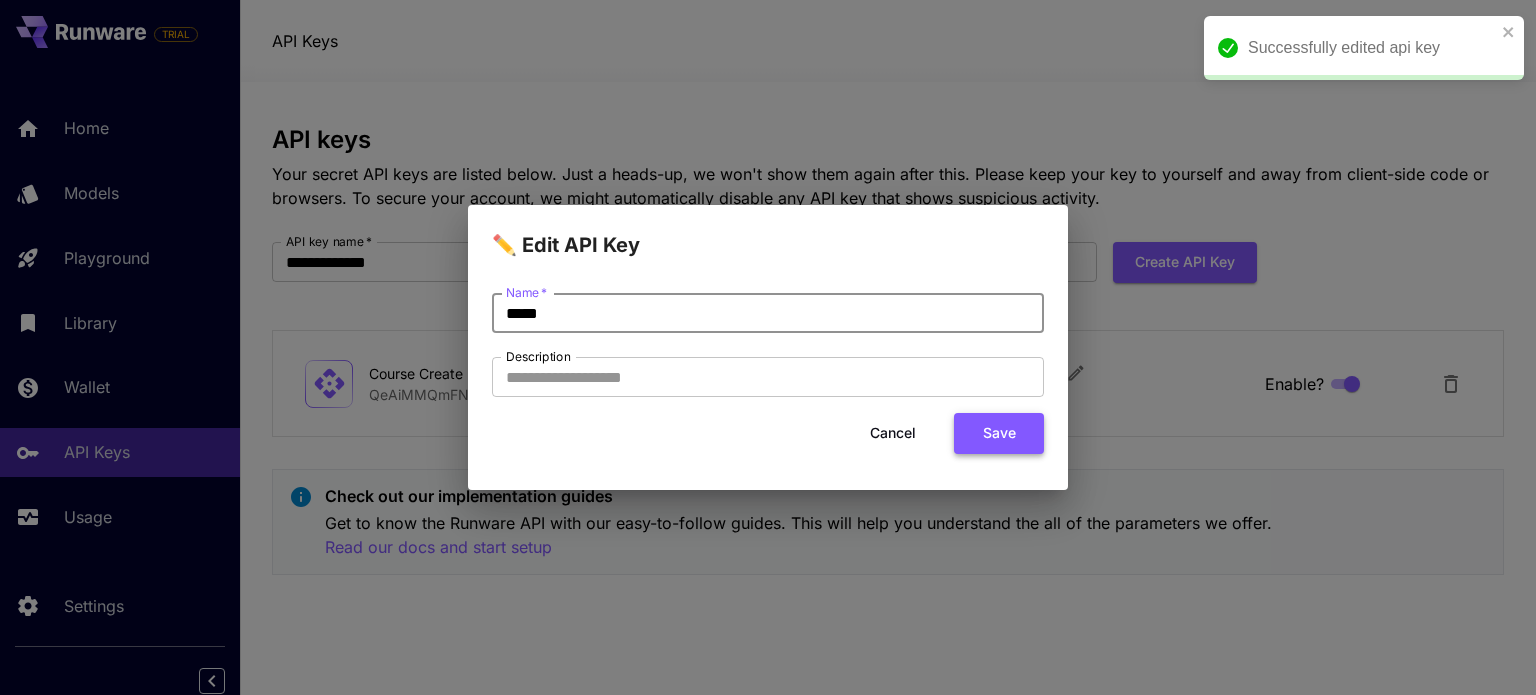 type on "*****" 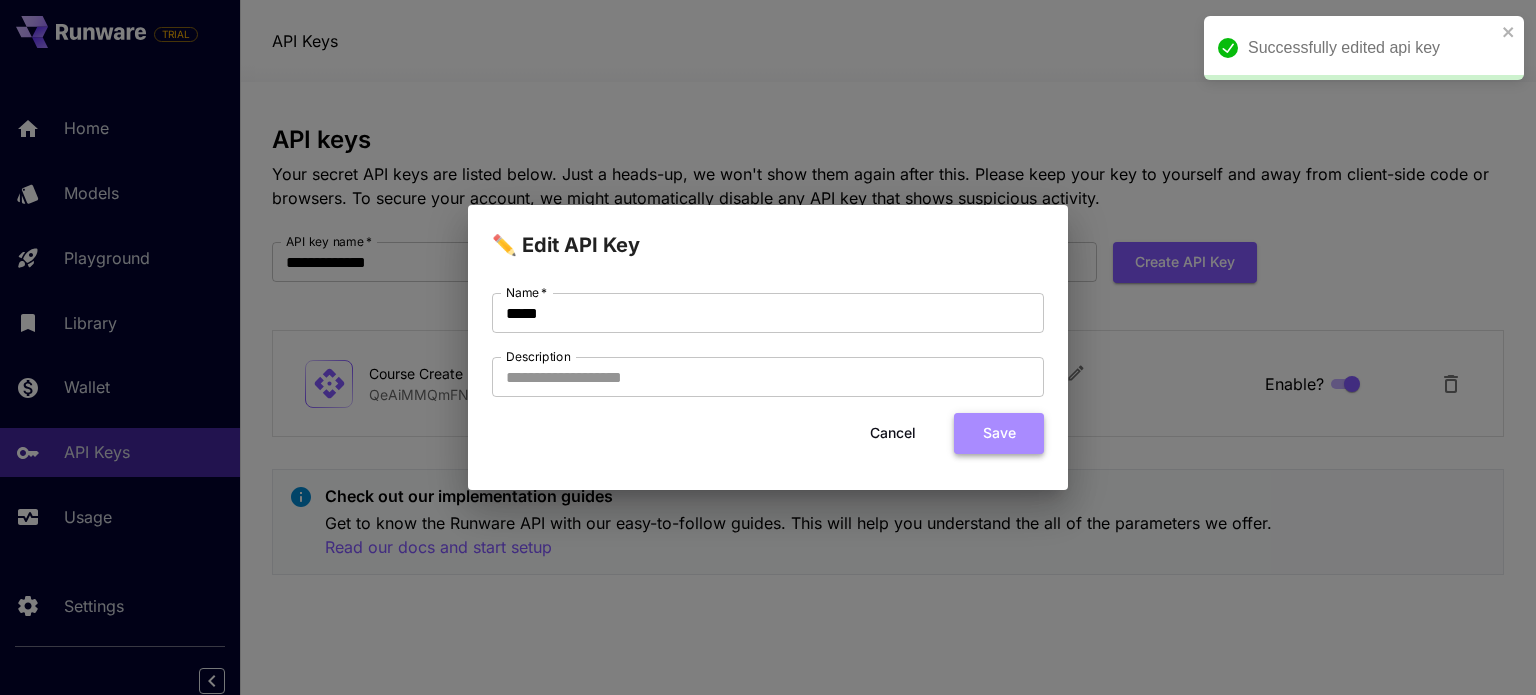 click on "Save" at bounding box center [999, 433] 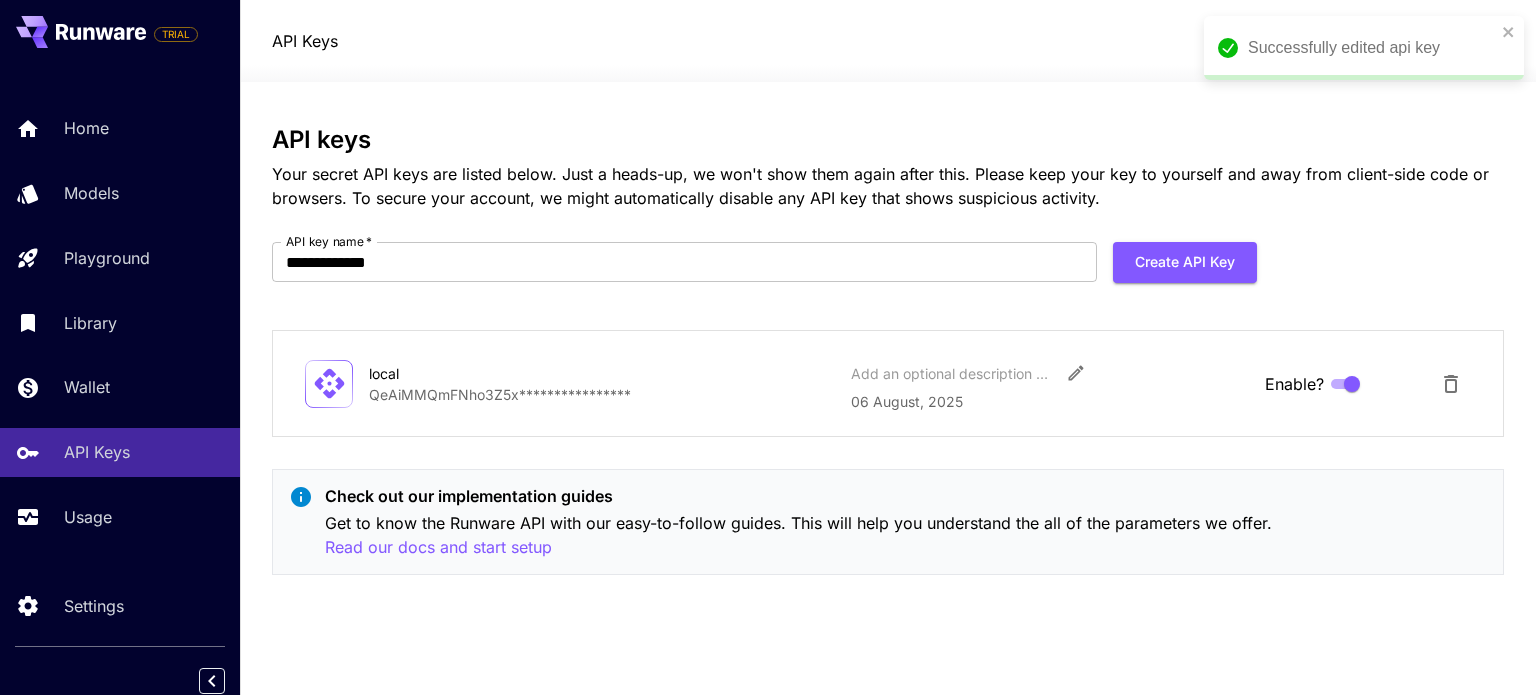 type 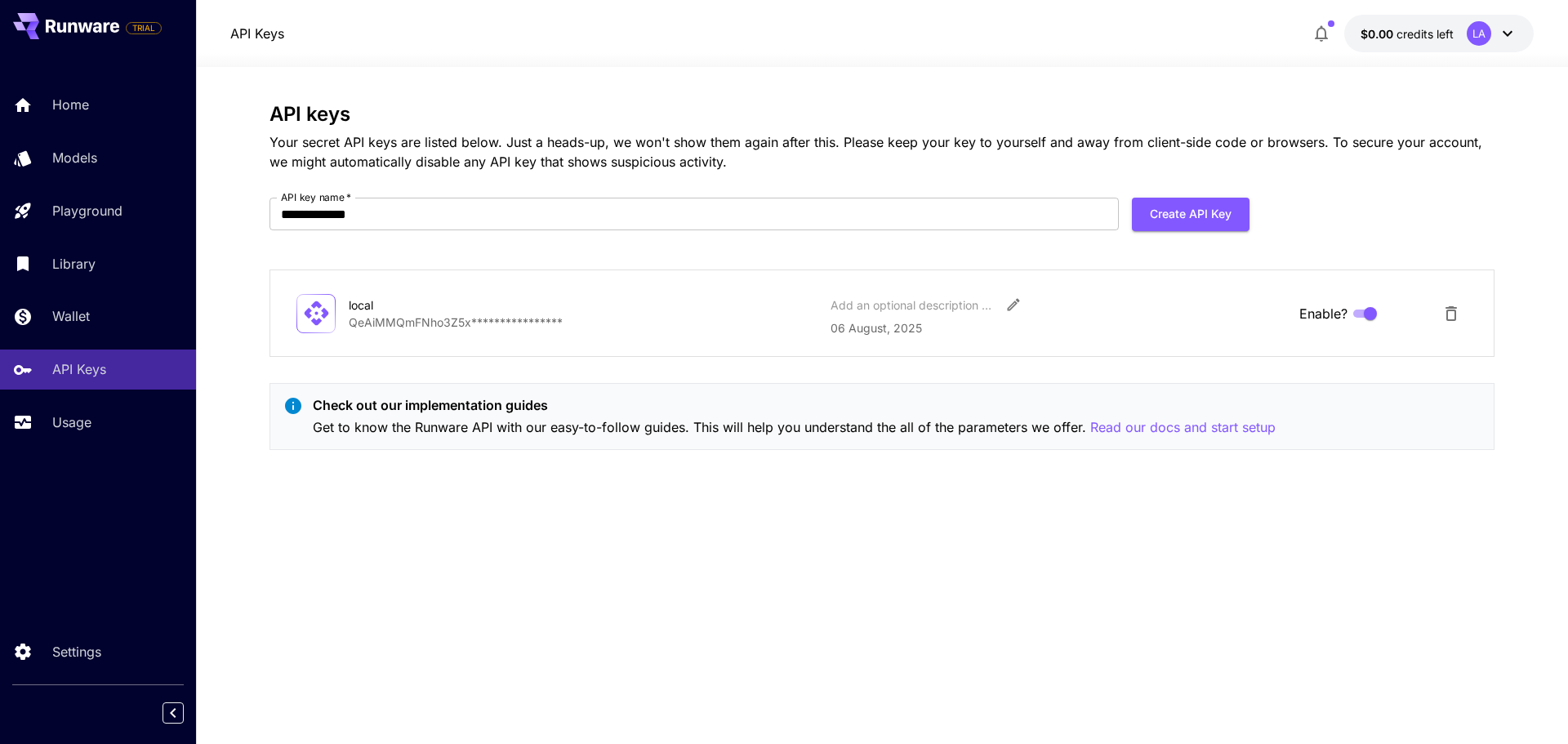 click on "**********" at bounding box center (882, 405) 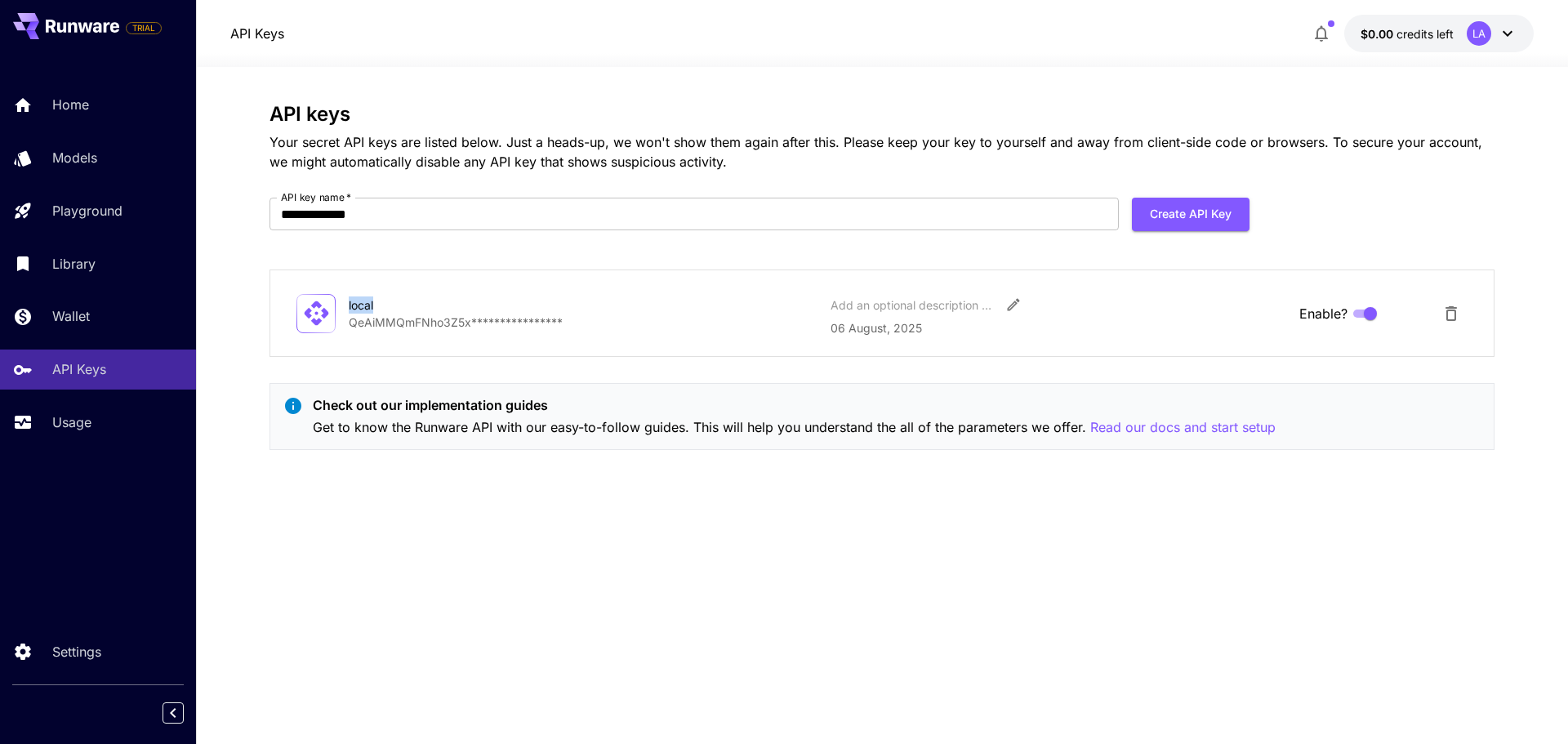 click on "**********" at bounding box center [882, 313] 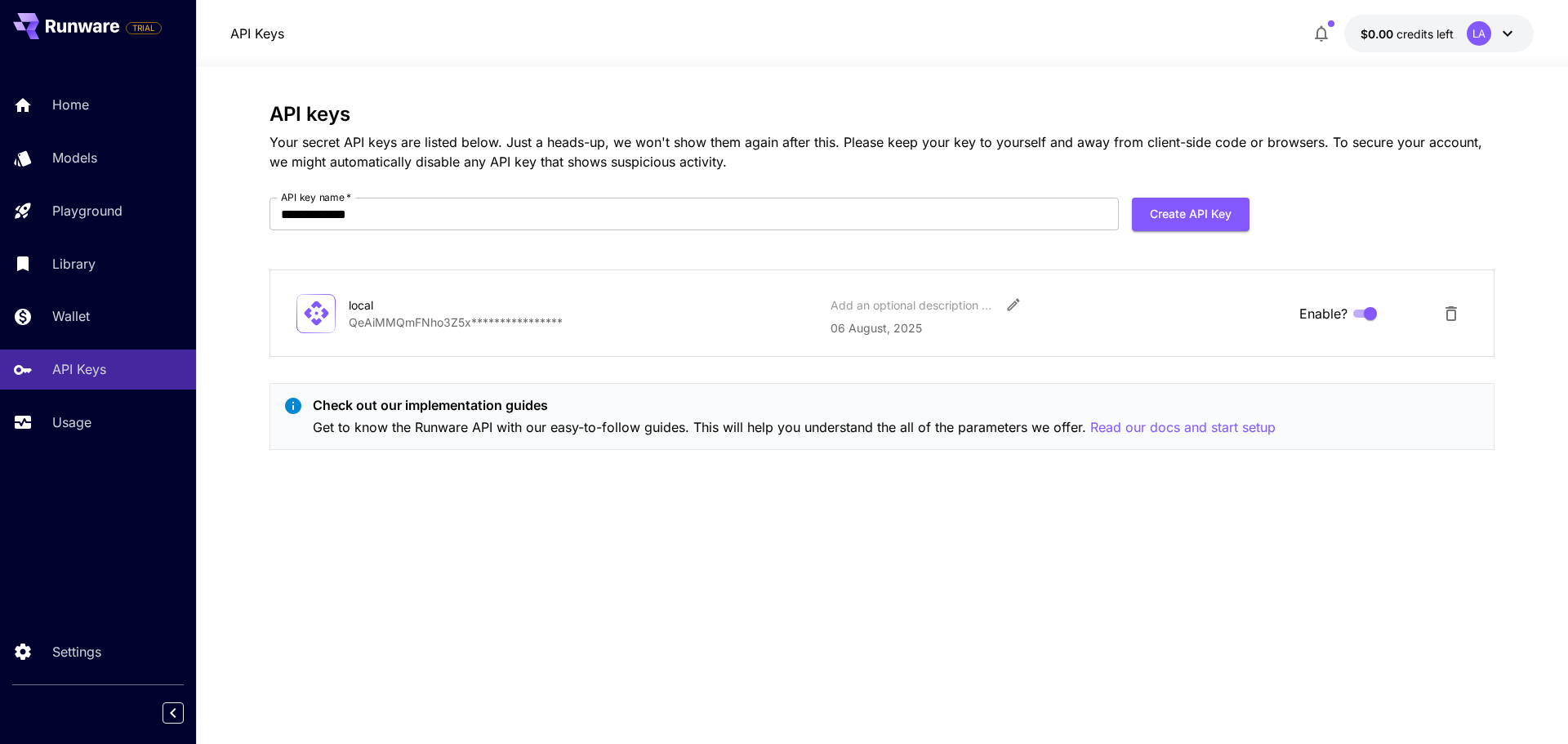click on "**********" at bounding box center (882, 405) 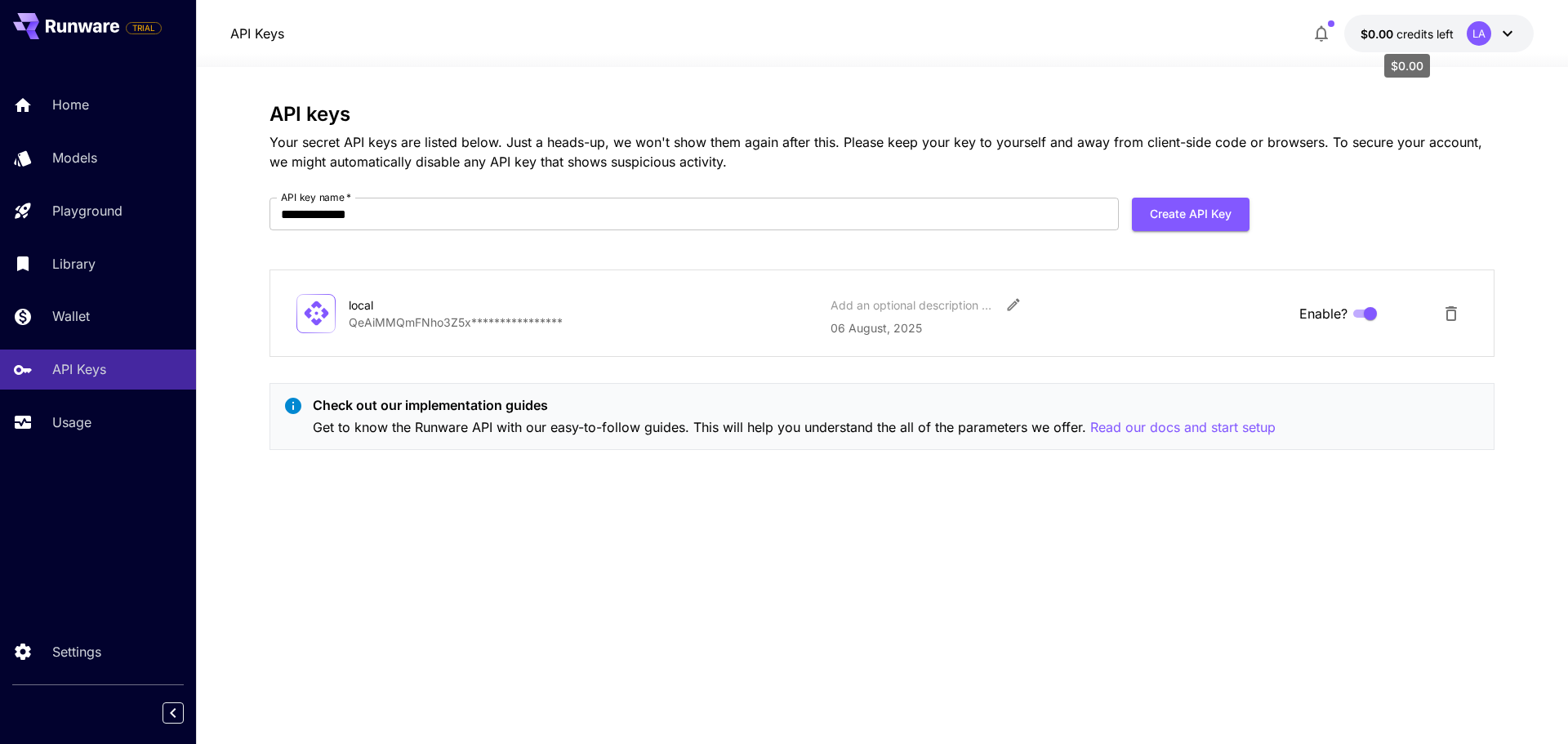 click on "credits left" at bounding box center (1425, 33) 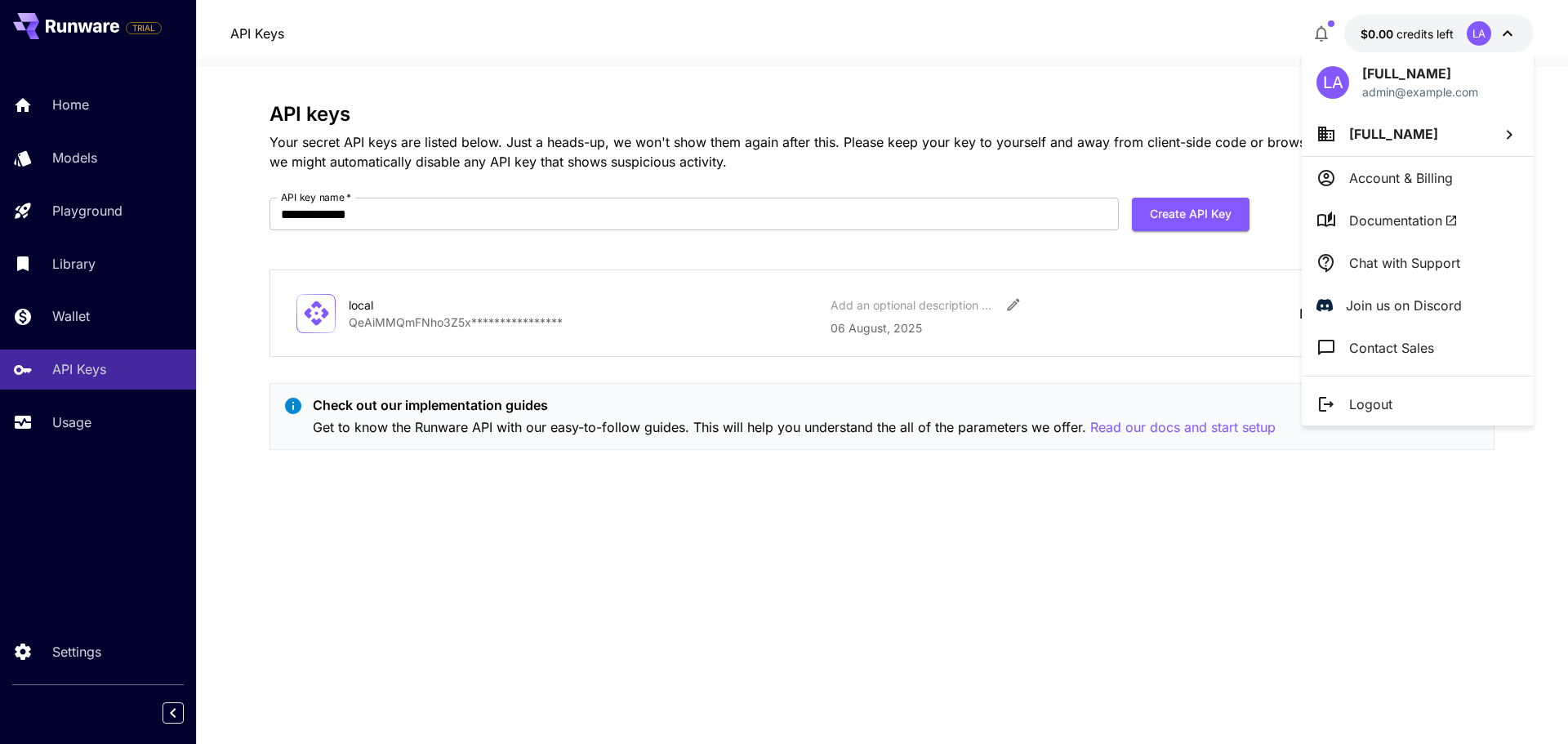 click at bounding box center (784, 372) 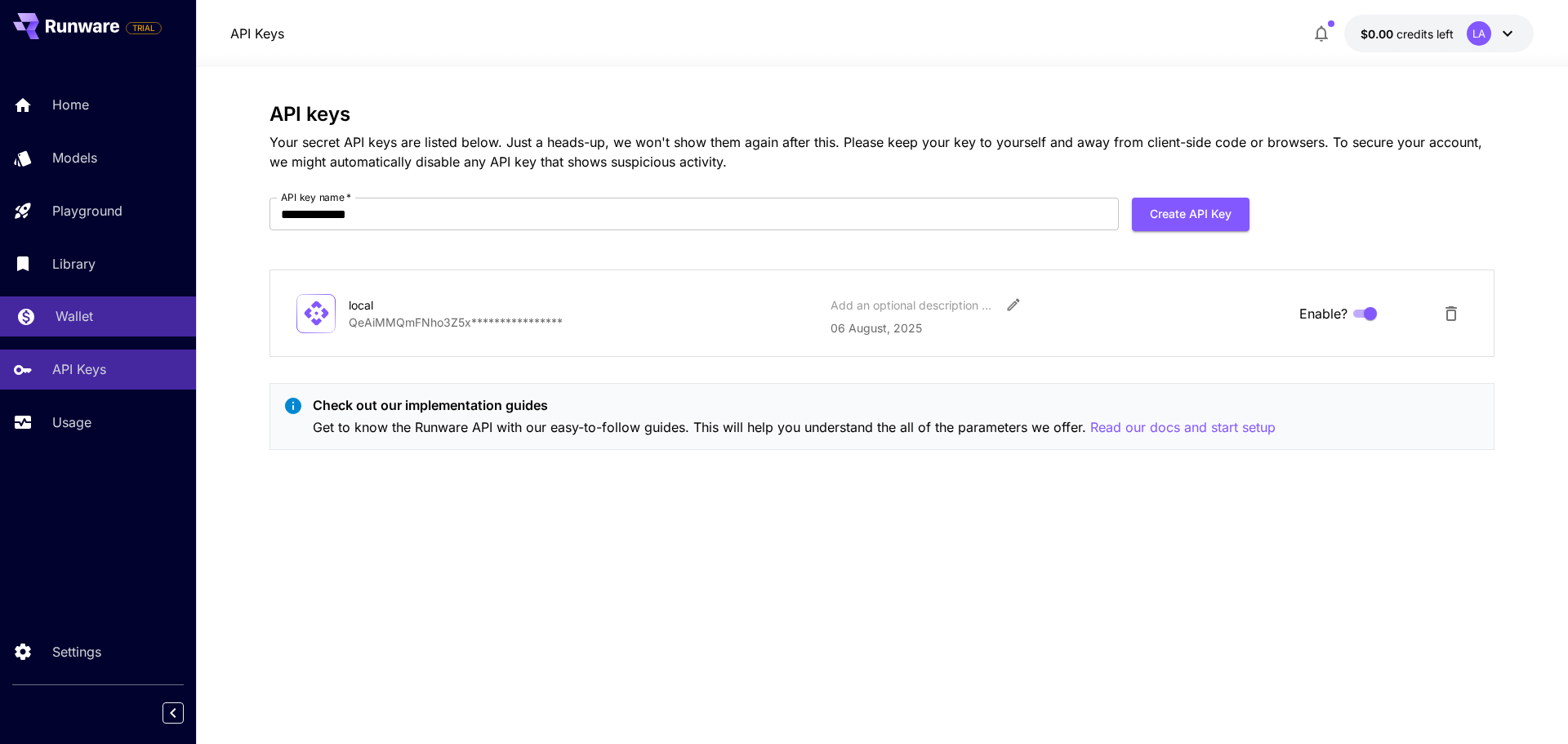 click on "Wallet" at bounding box center [98, 316] 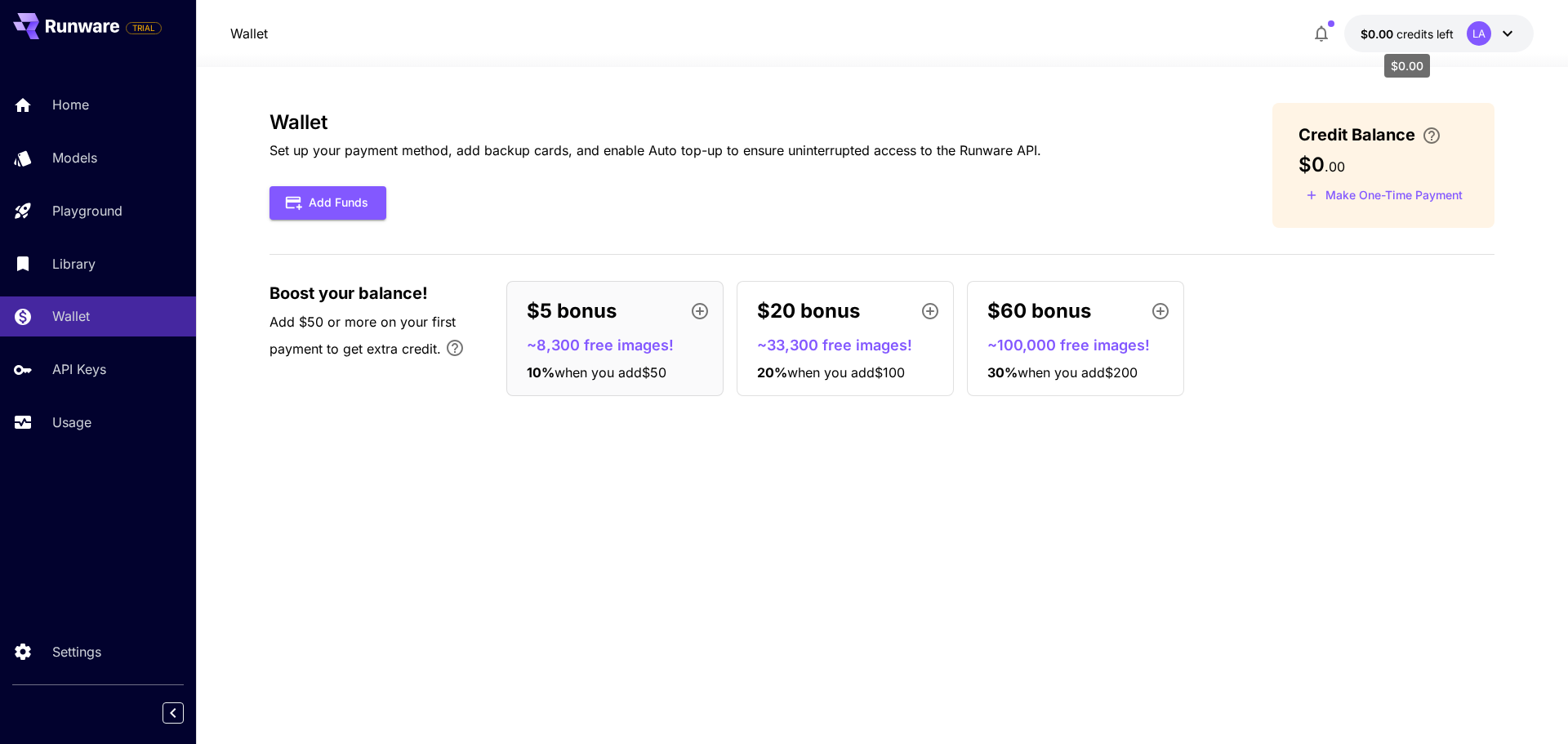 click on "credits left" at bounding box center (1425, 33) 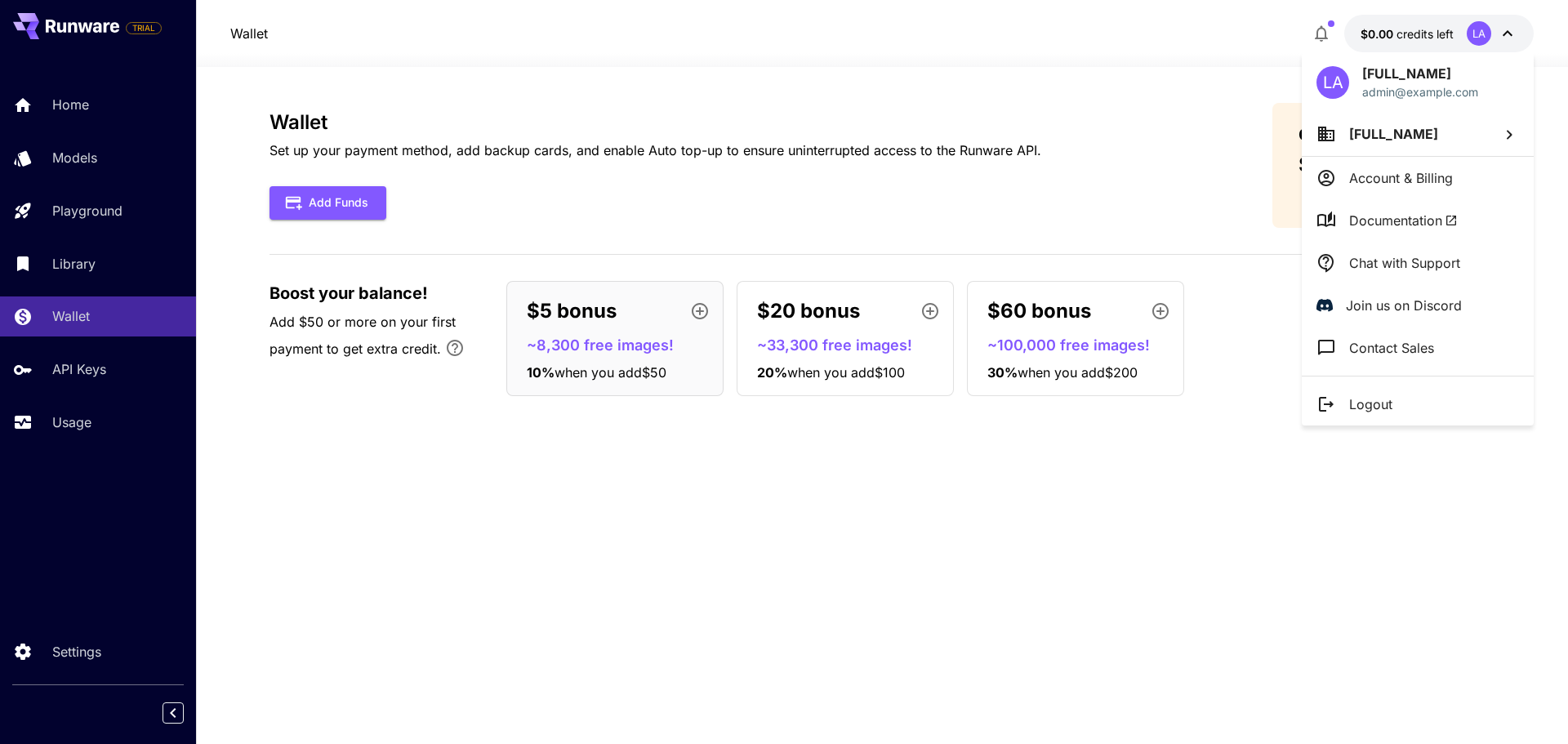 click at bounding box center [784, 372] 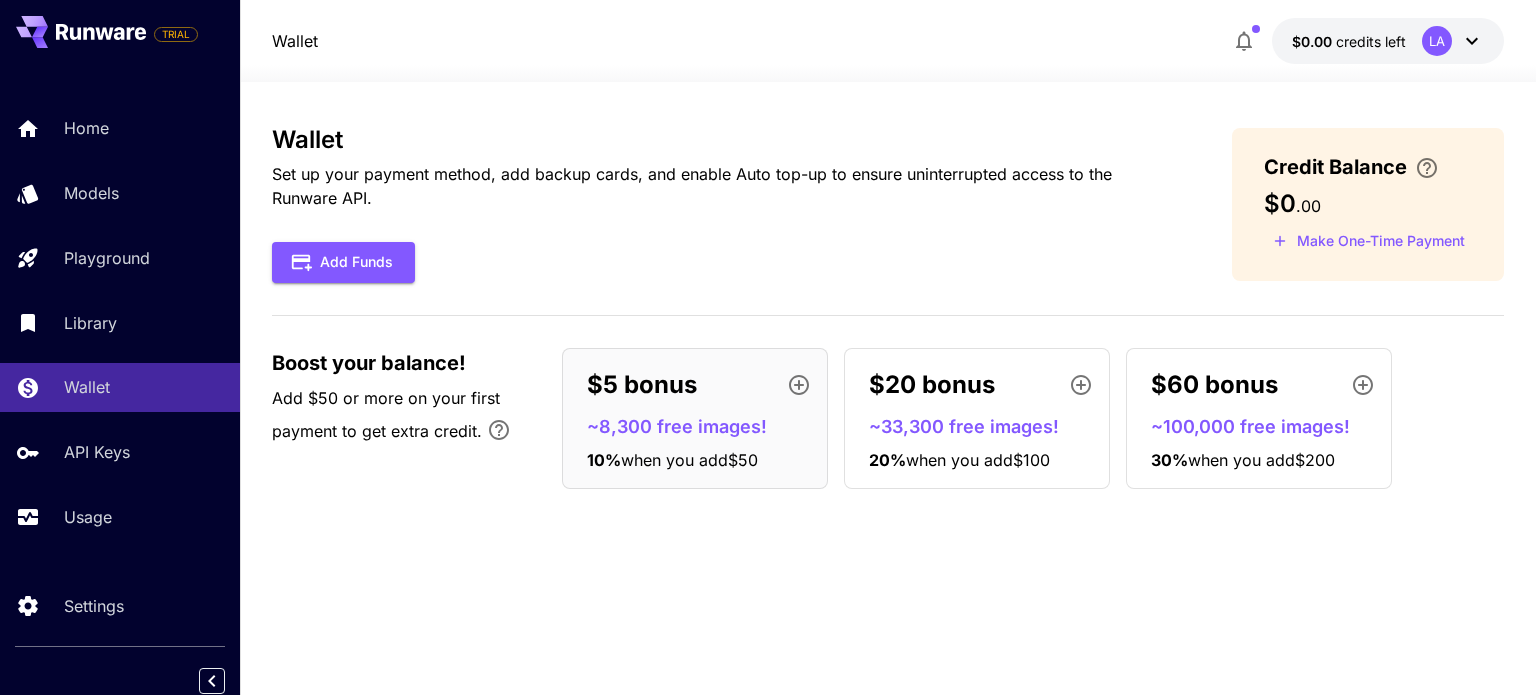 type 